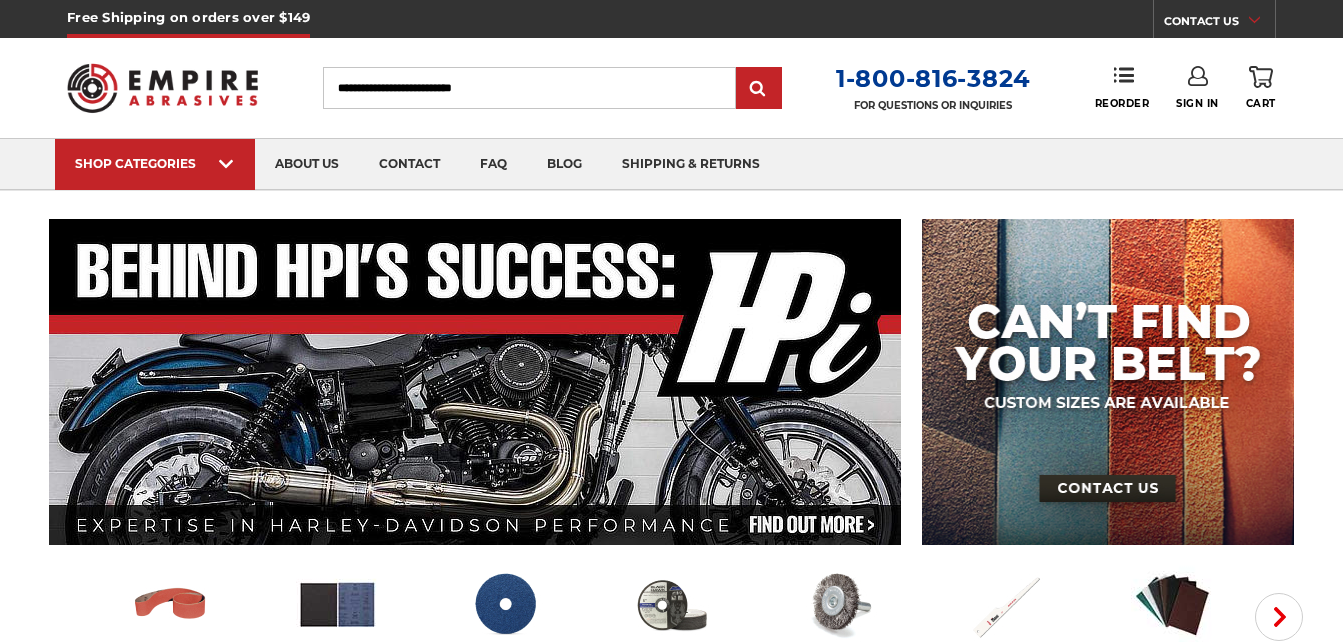 scroll, scrollTop: 0, scrollLeft: 0, axis: both 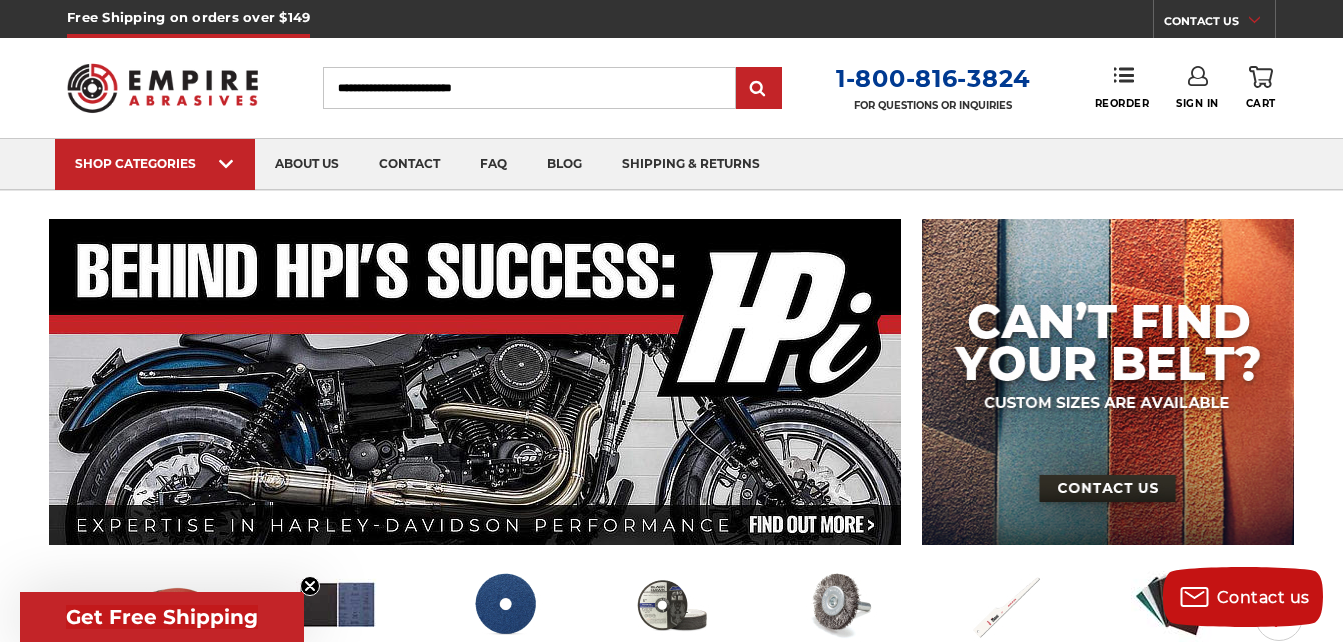 type on "**********" 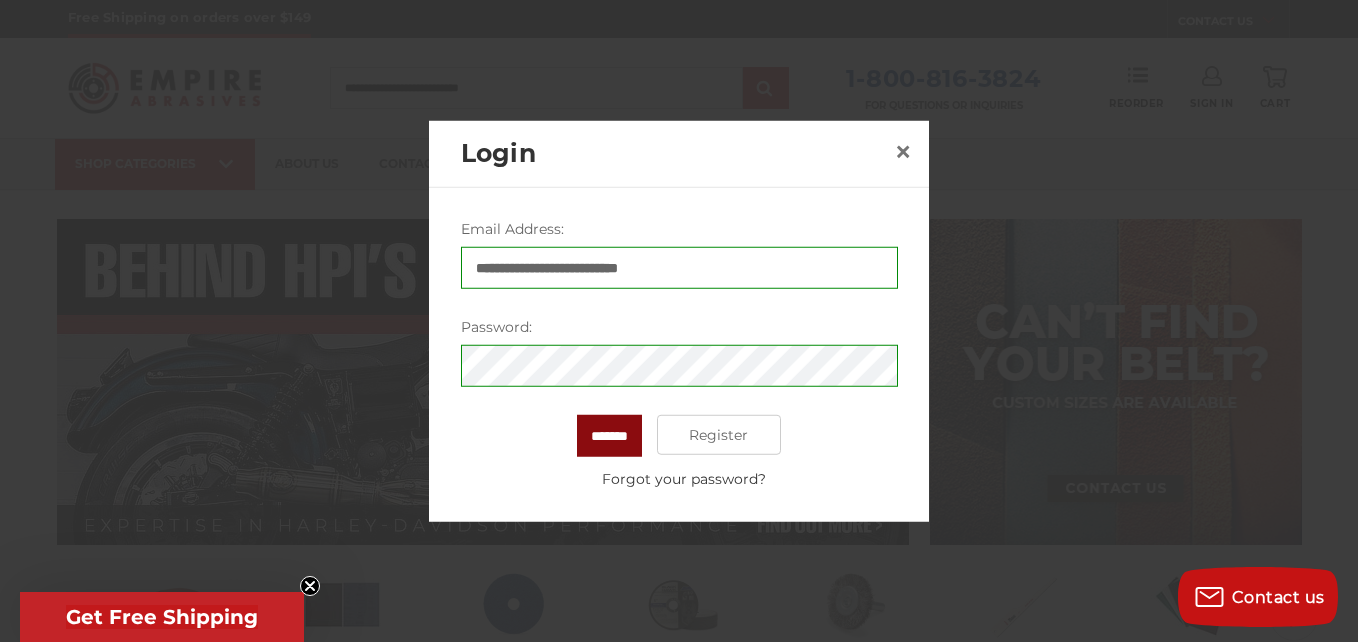 click on "*******" at bounding box center (609, 436) 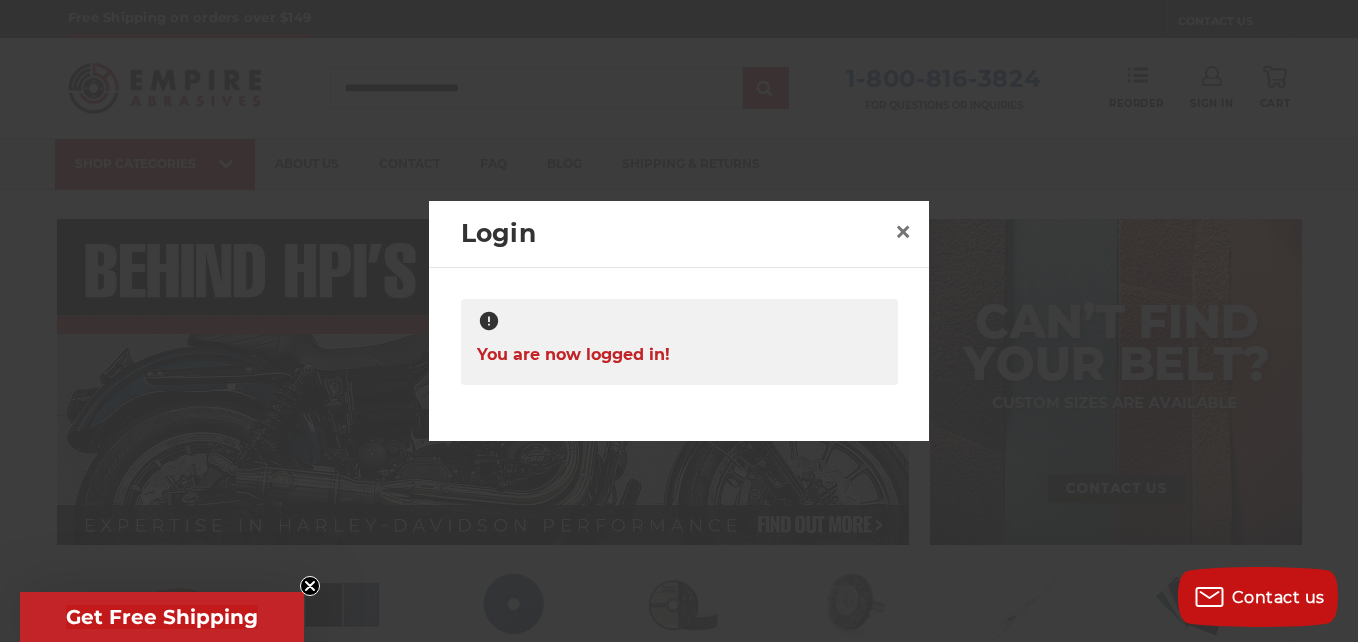 click at bounding box center [679, 321] 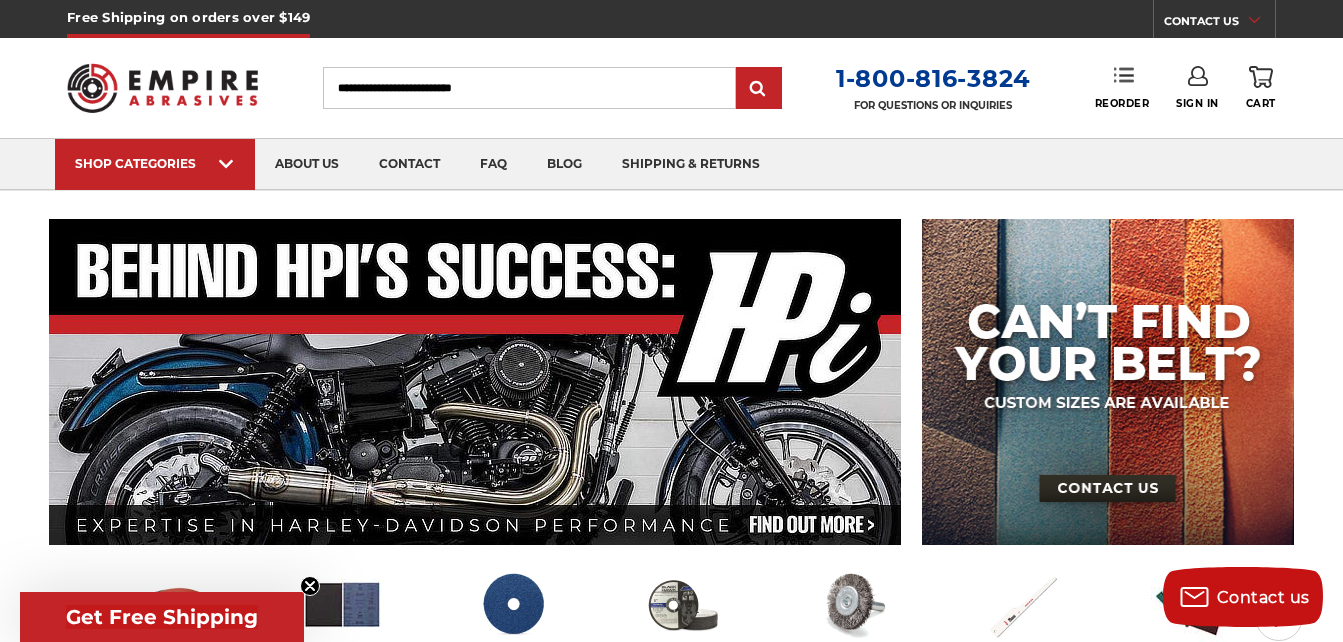 click 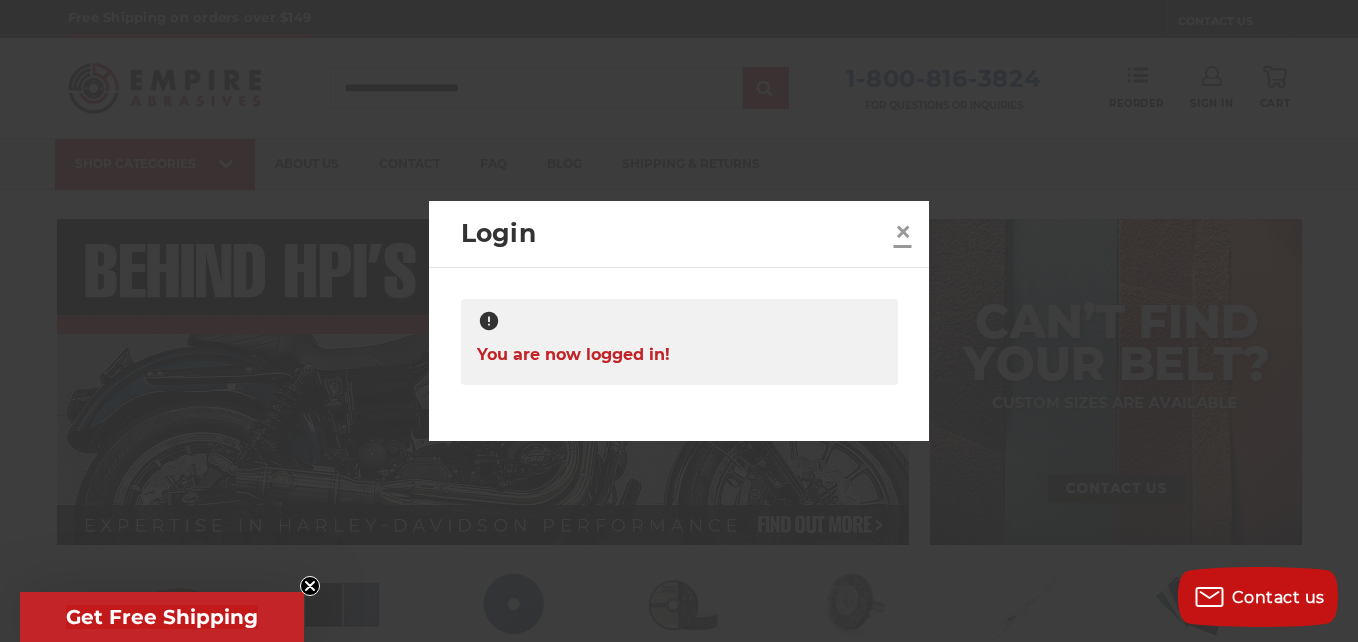 click on "×" at bounding box center [903, 231] 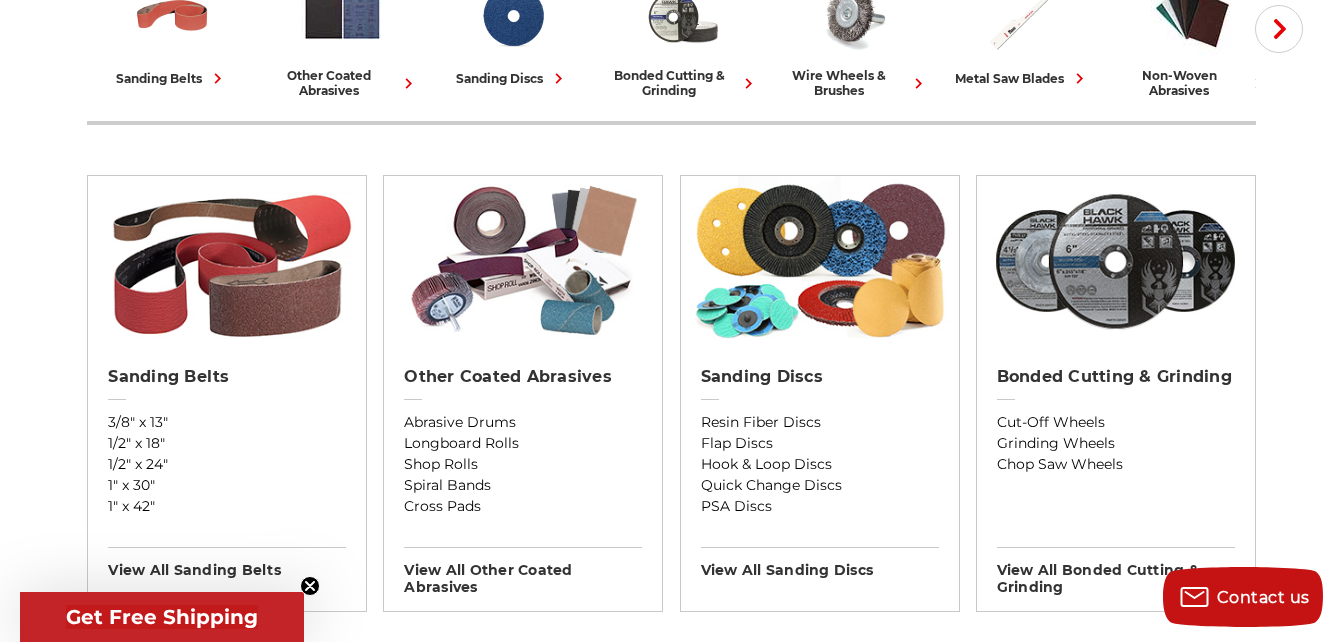 scroll, scrollTop: 600, scrollLeft: 0, axis: vertical 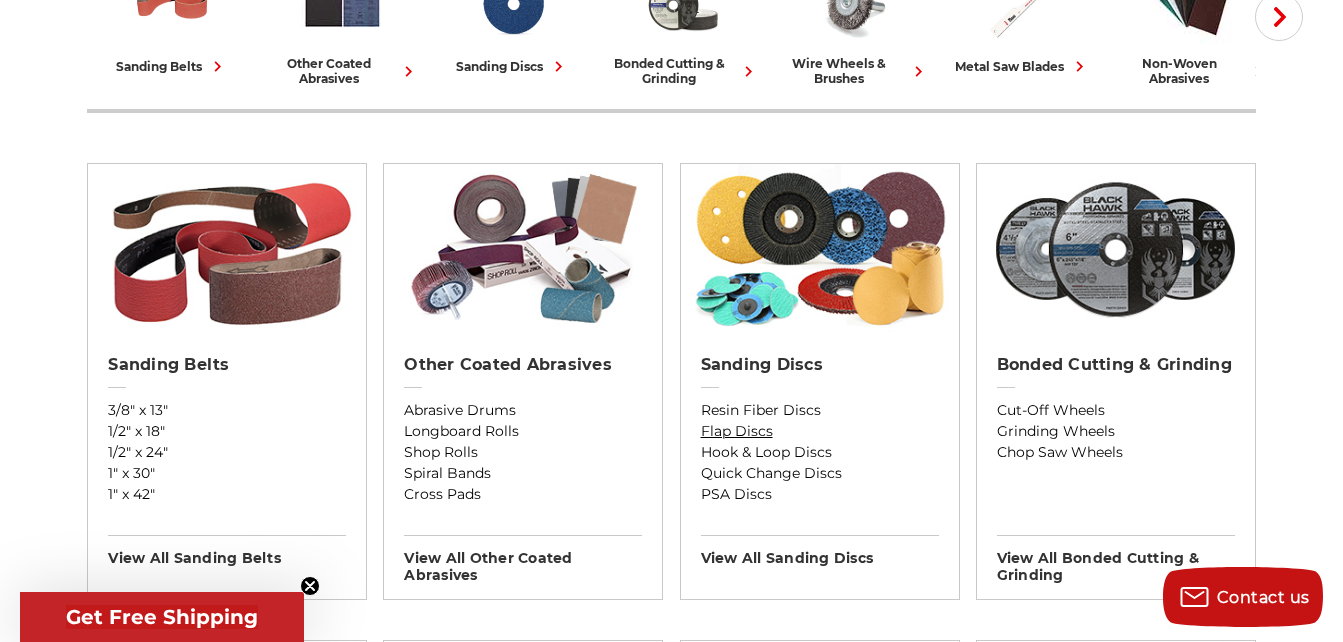 click on "Flap Discs" at bounding box center [820, 431] 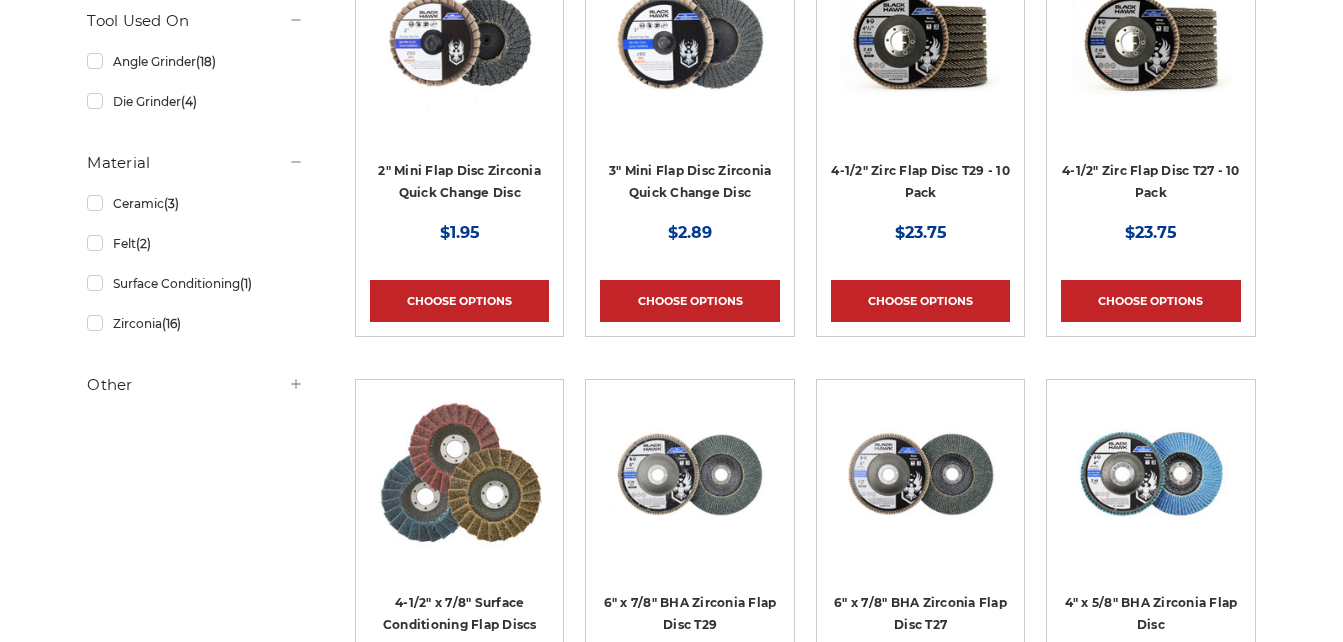 scroll, scrollTop: 500, scrollLeft: 0, axis: vertical 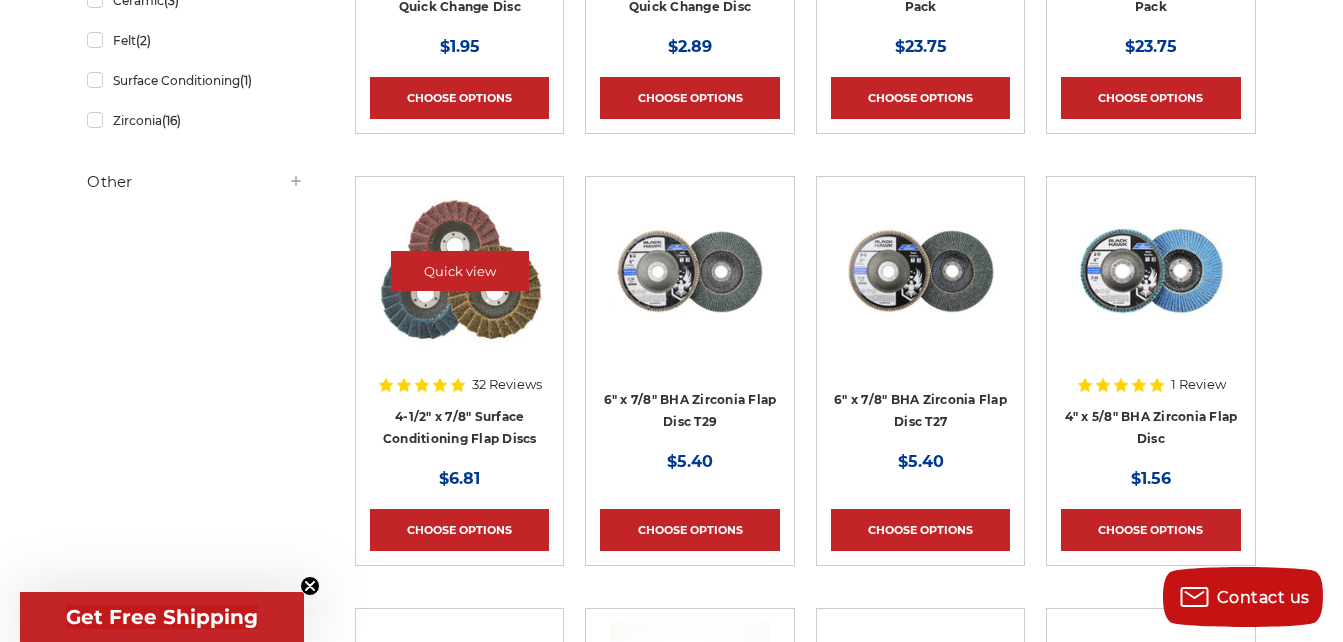 click at bounding box center (460, 271) 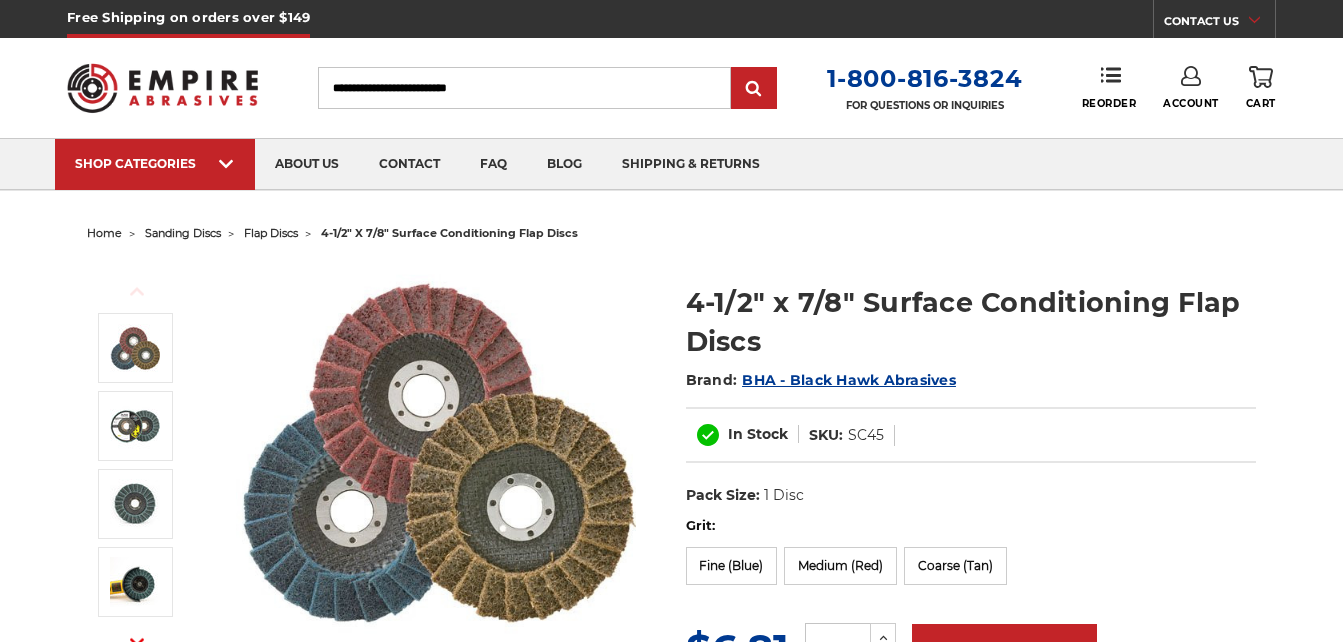 scroll, scrollTop: 0, scrollLeft: 0, axis: both 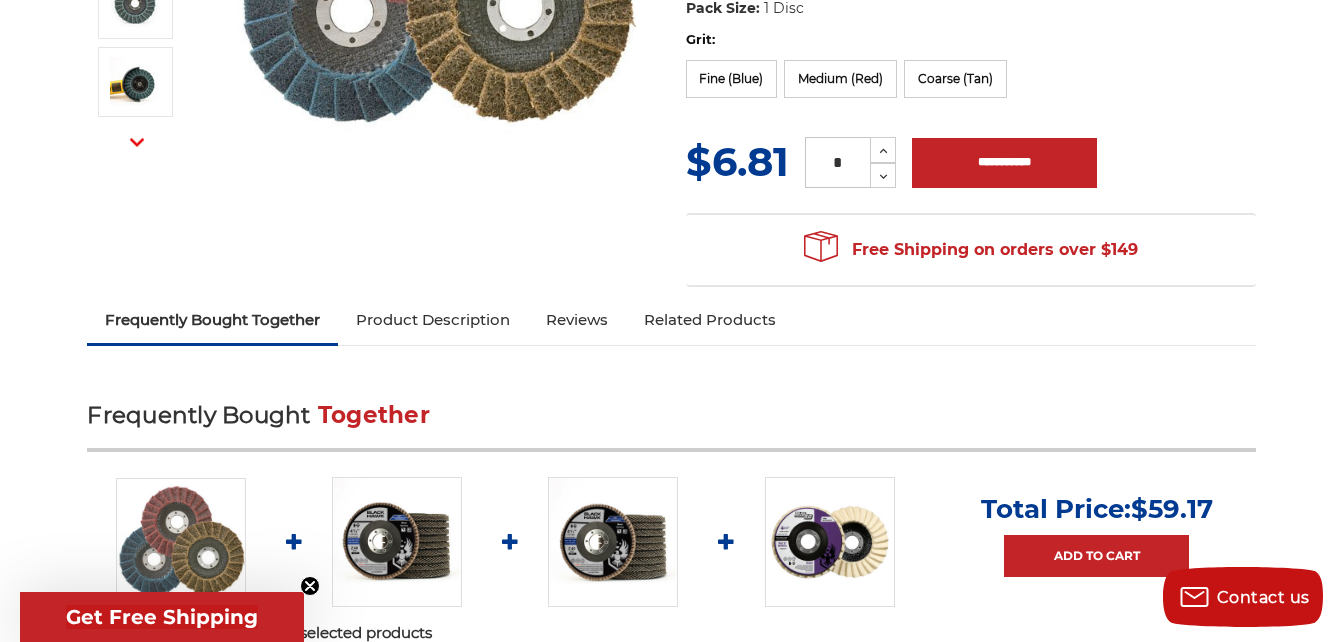 click on "Product Description" at bounding box center [433, 320] 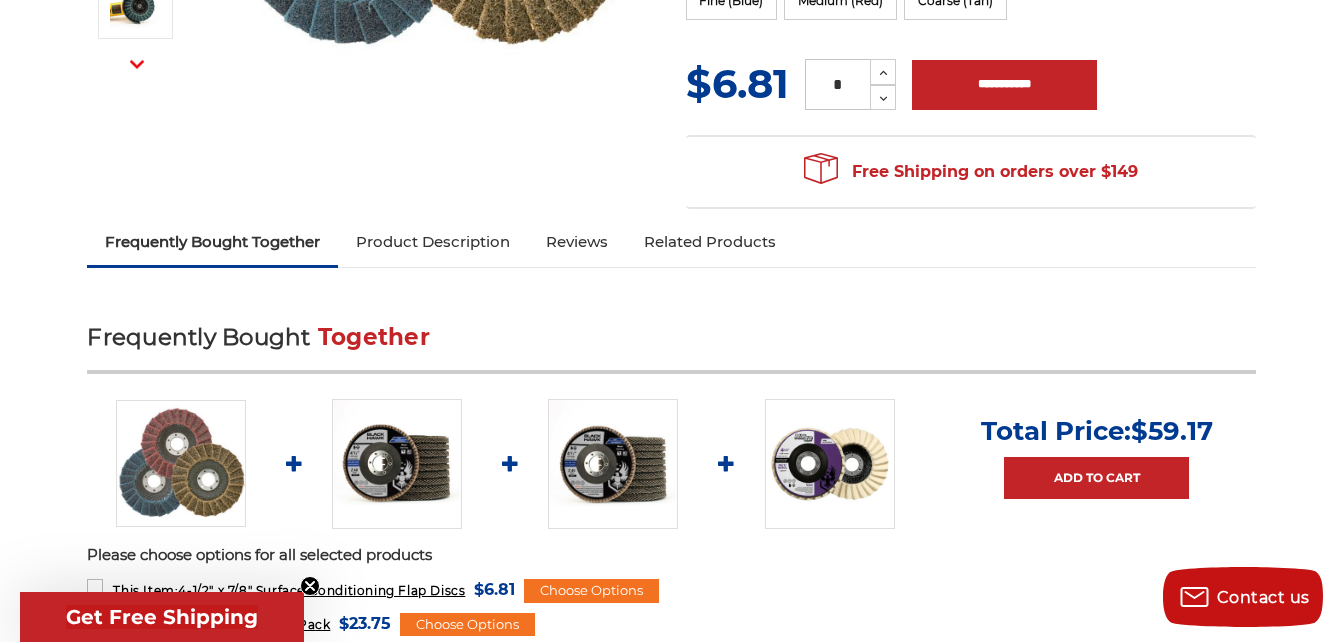 scroll, scrollTop: 215, scrollLeft: 0, axis: vertical 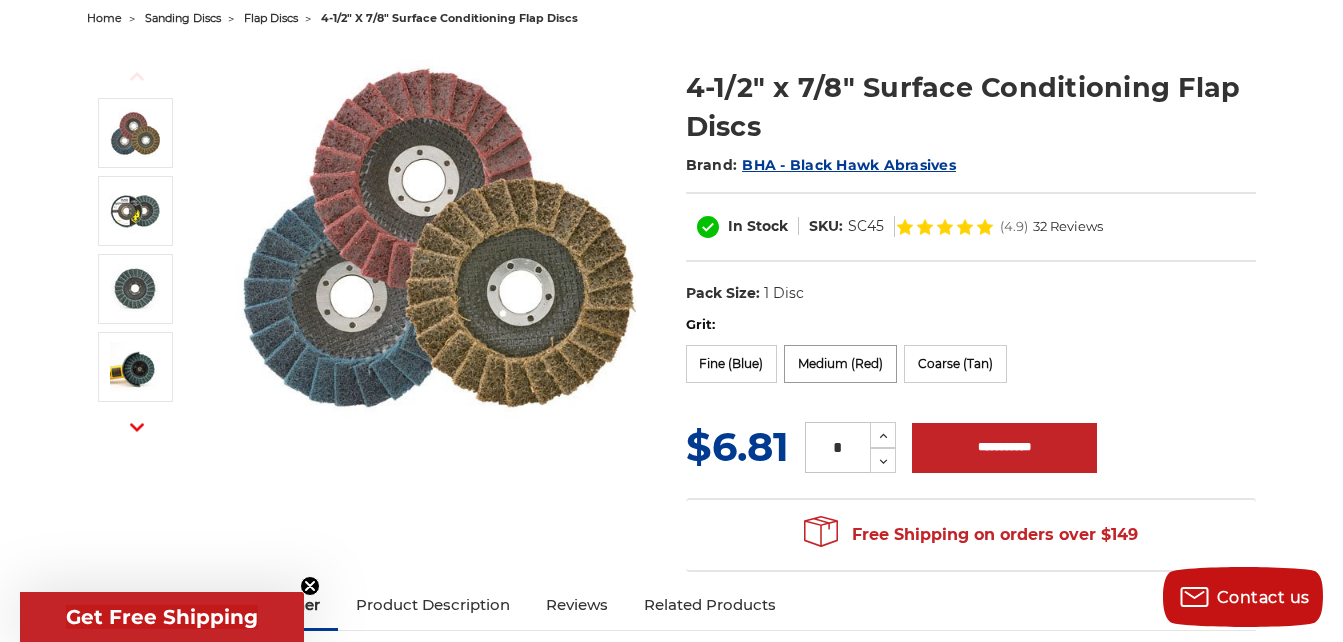click on "Medium (Red)" at bounding box center [840, 364] 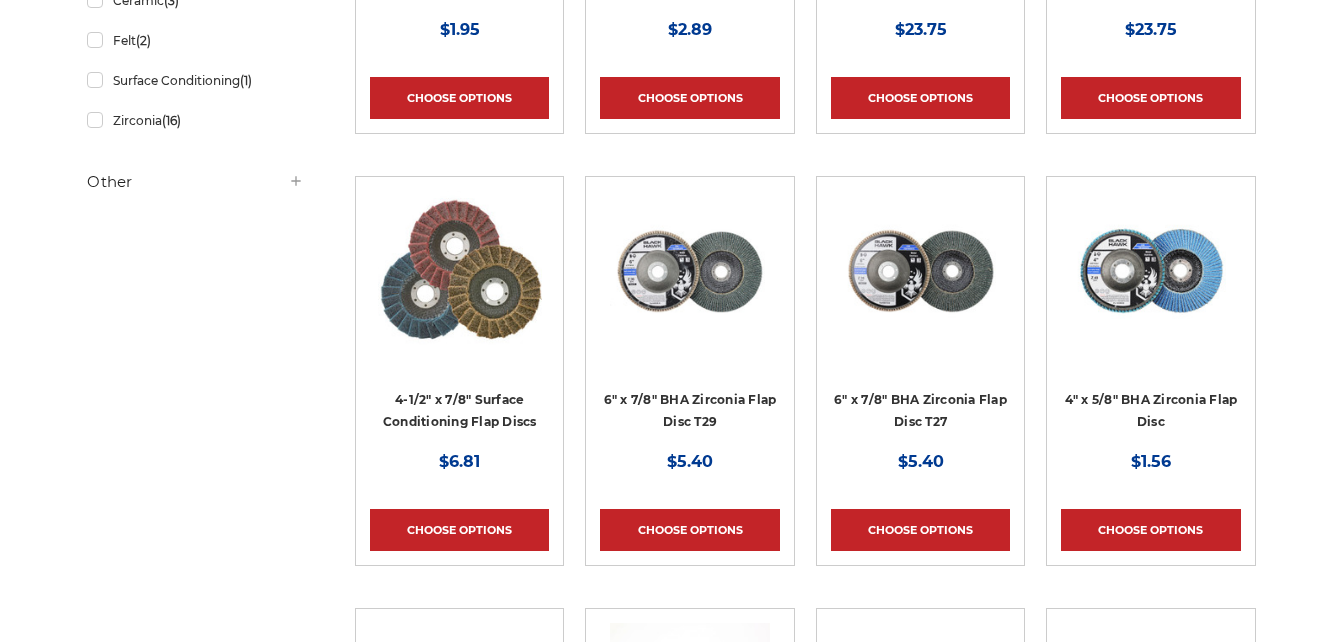 scroll, scrollTop: 700, scrollLeft: 0, axis: vertical 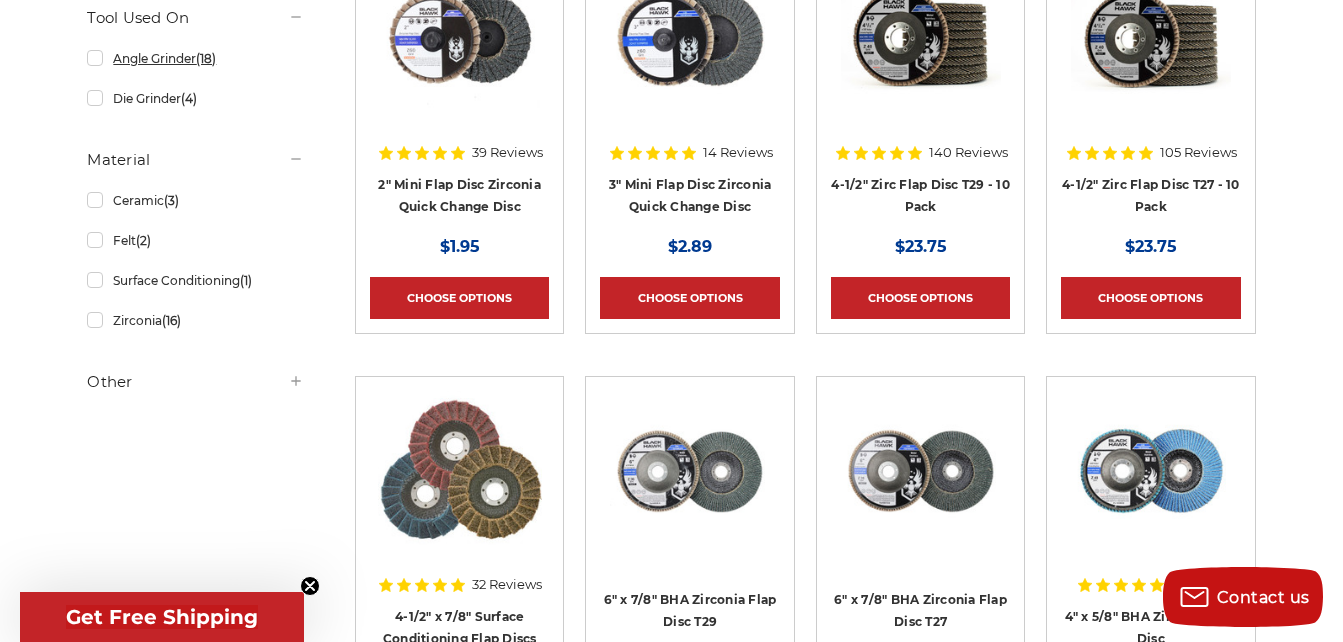 click on "Angle Grinder
(18)" at bounding box center [195, 58] 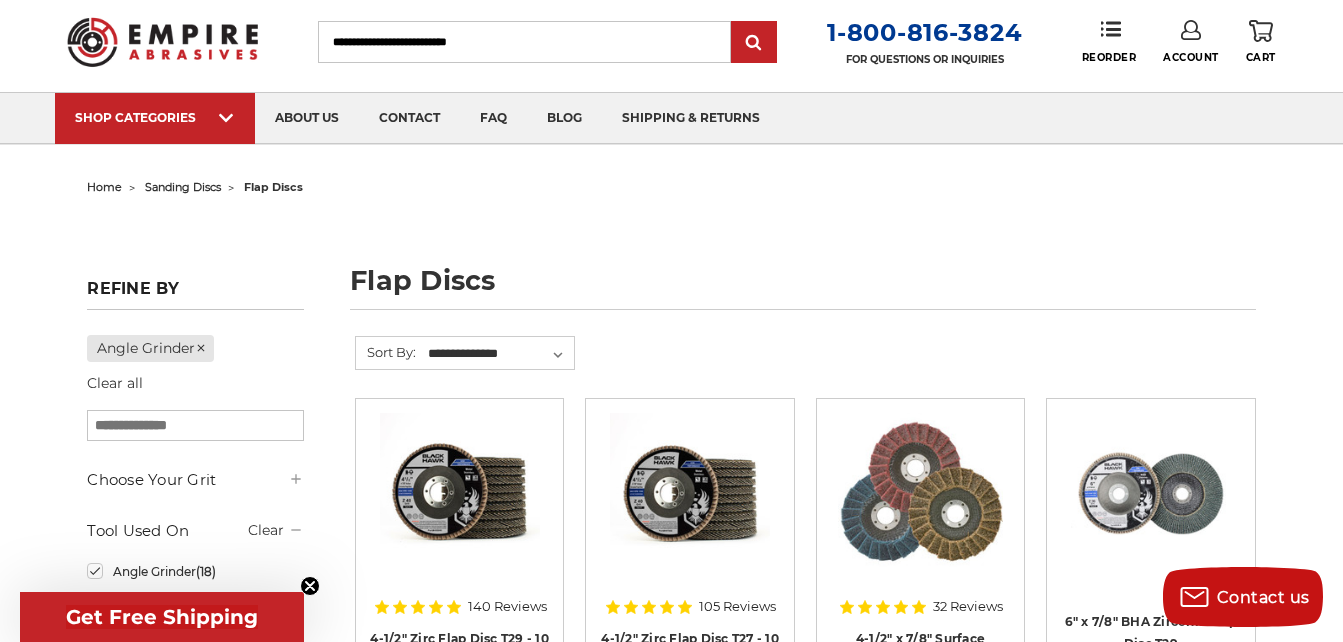 scroll, scrollTop: 0, scrollLeft: 0, axis: both 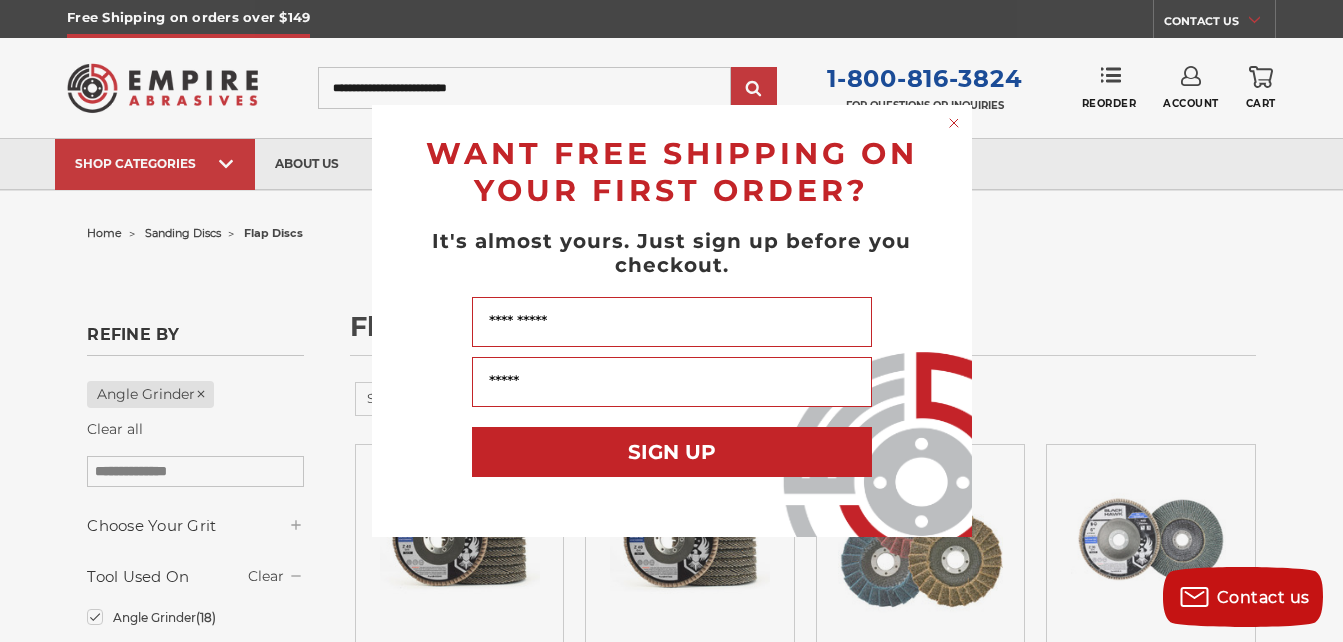 click 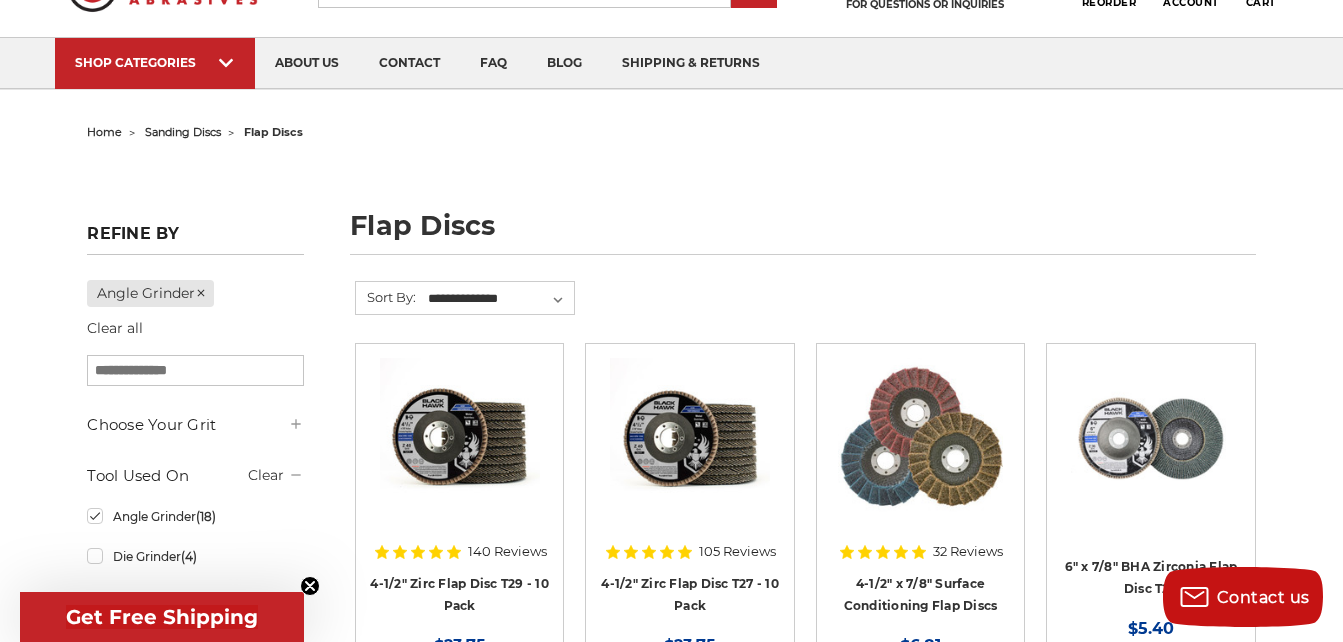 scroll, scrollTop: 100, scrollLeft: 0, axis: vertical 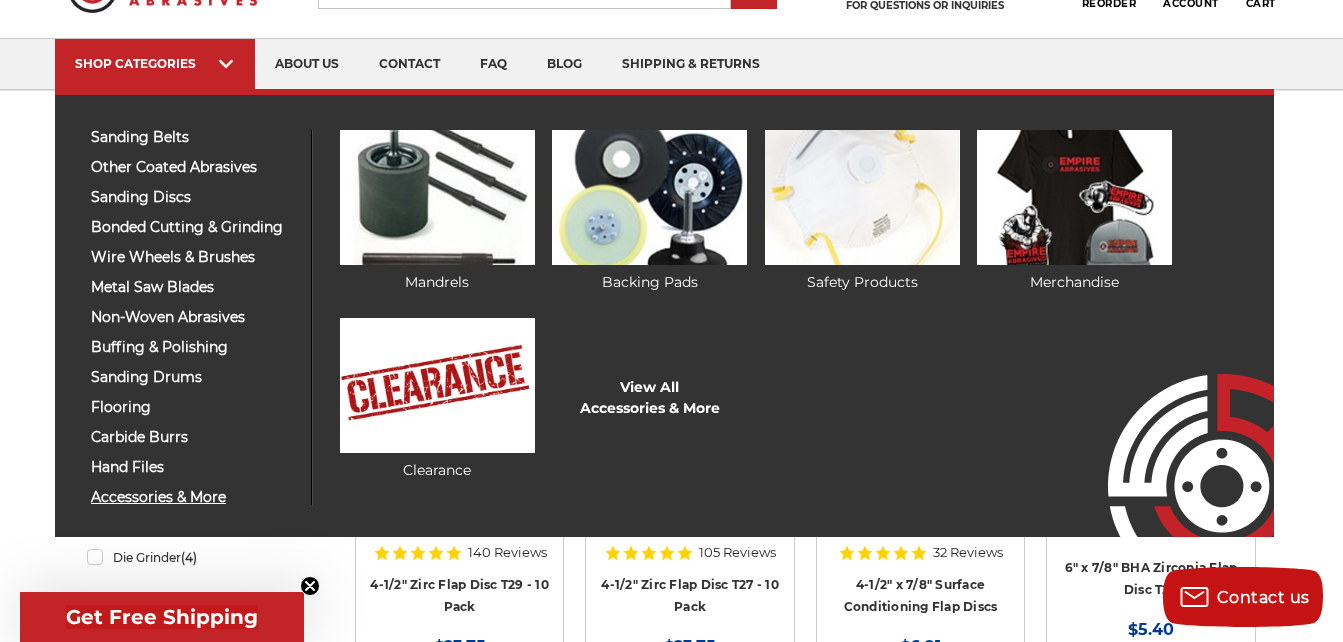 click on "accessories & more" at bounding box center [193, 497] 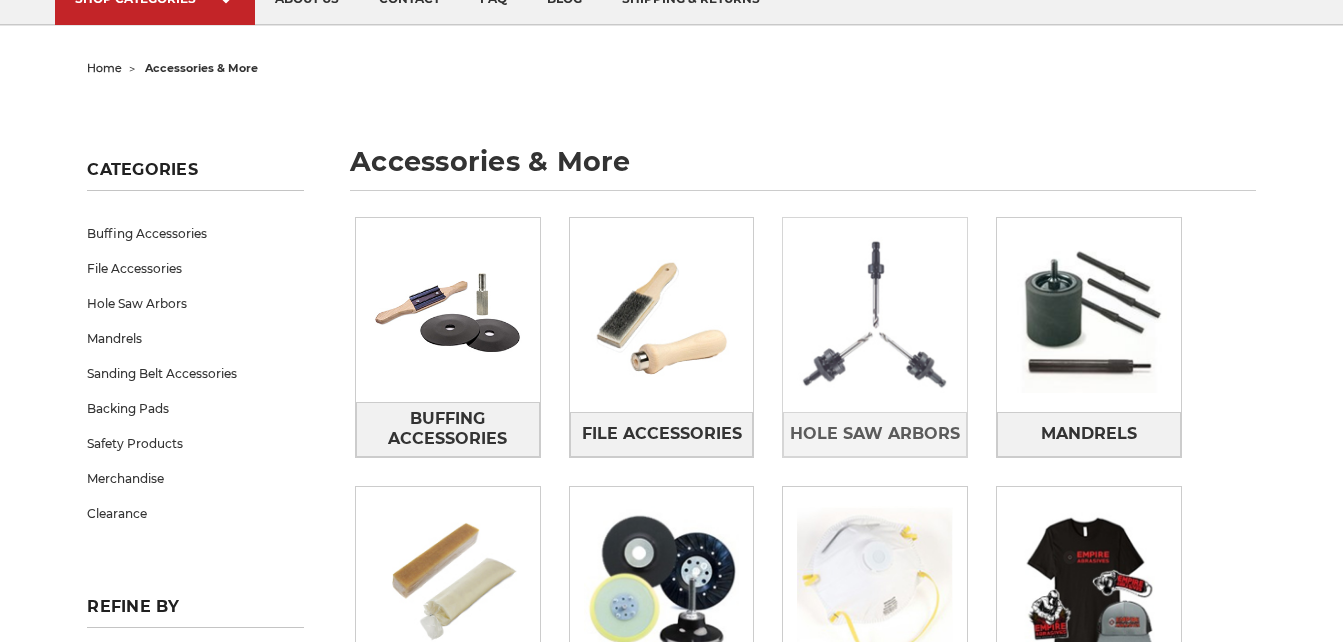 scroll, scrollTop: 200, scrollLeft: 0, axis: vertical 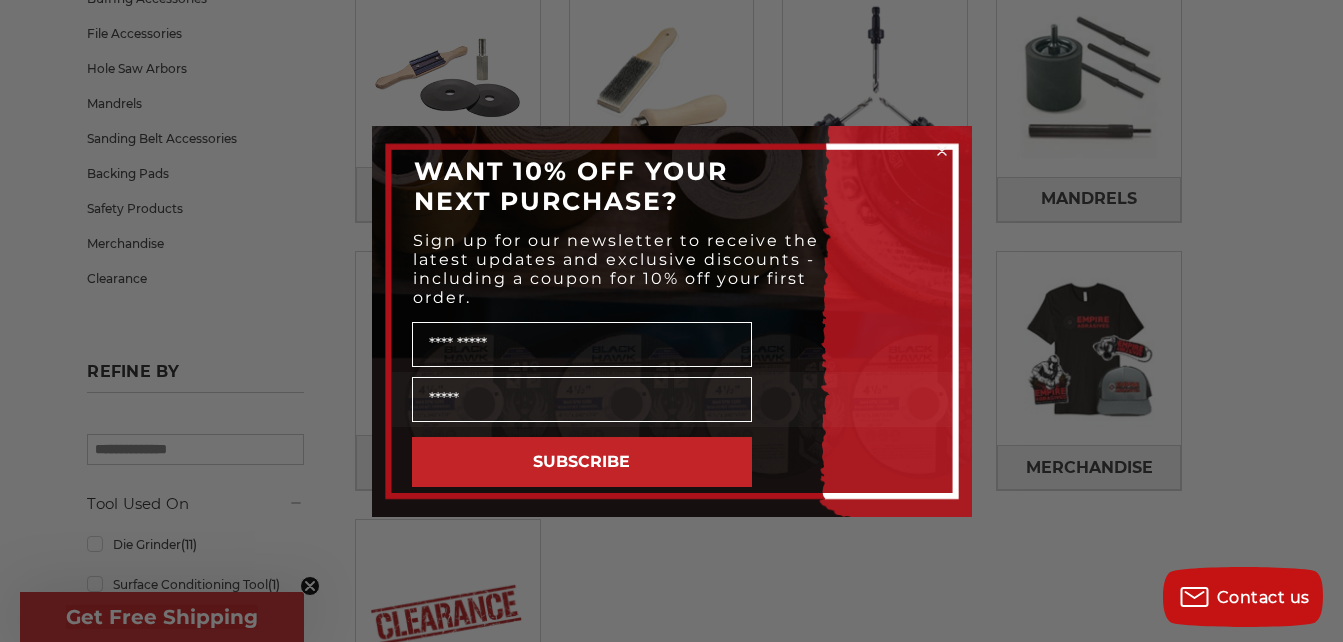 click 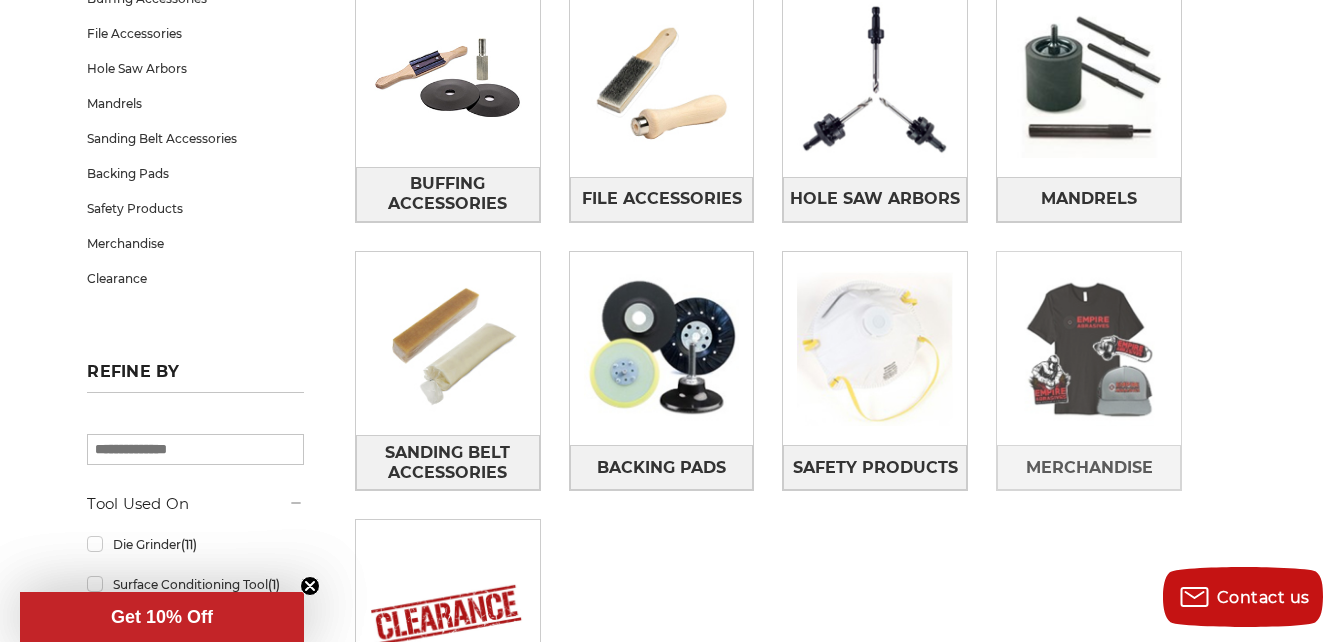 click at bounding box center (1089, 349) 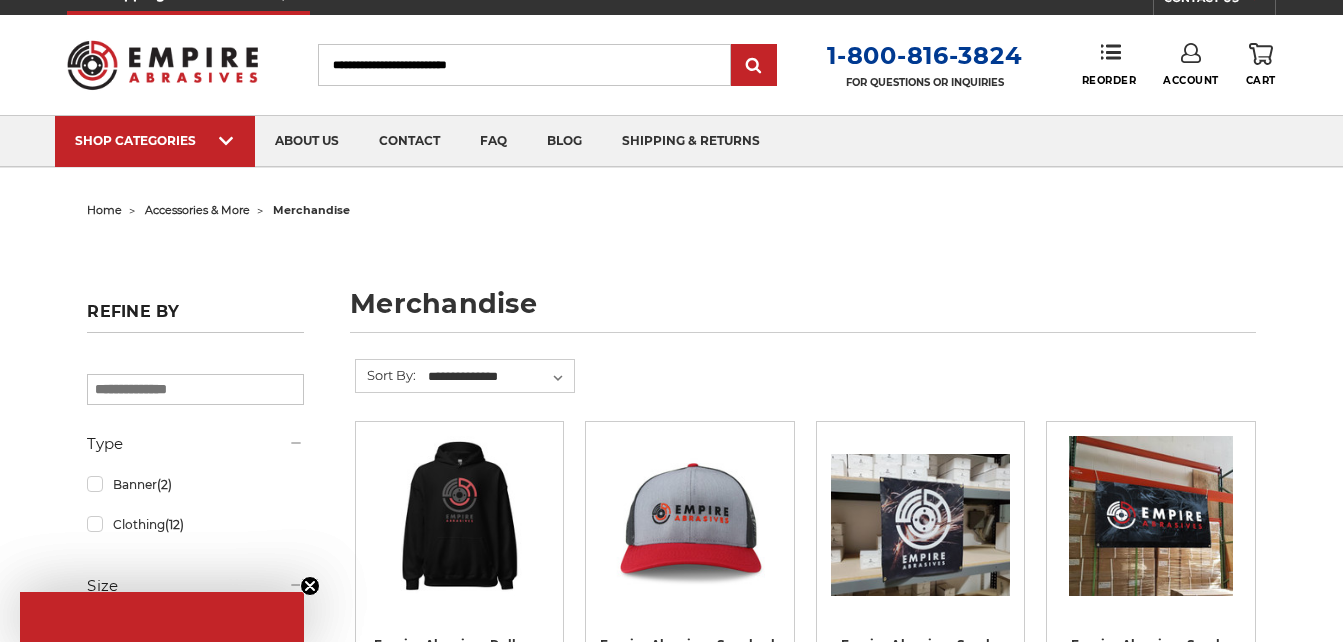 scroll, scrollTop: 300, scrollLeft: 0, axis: vertical 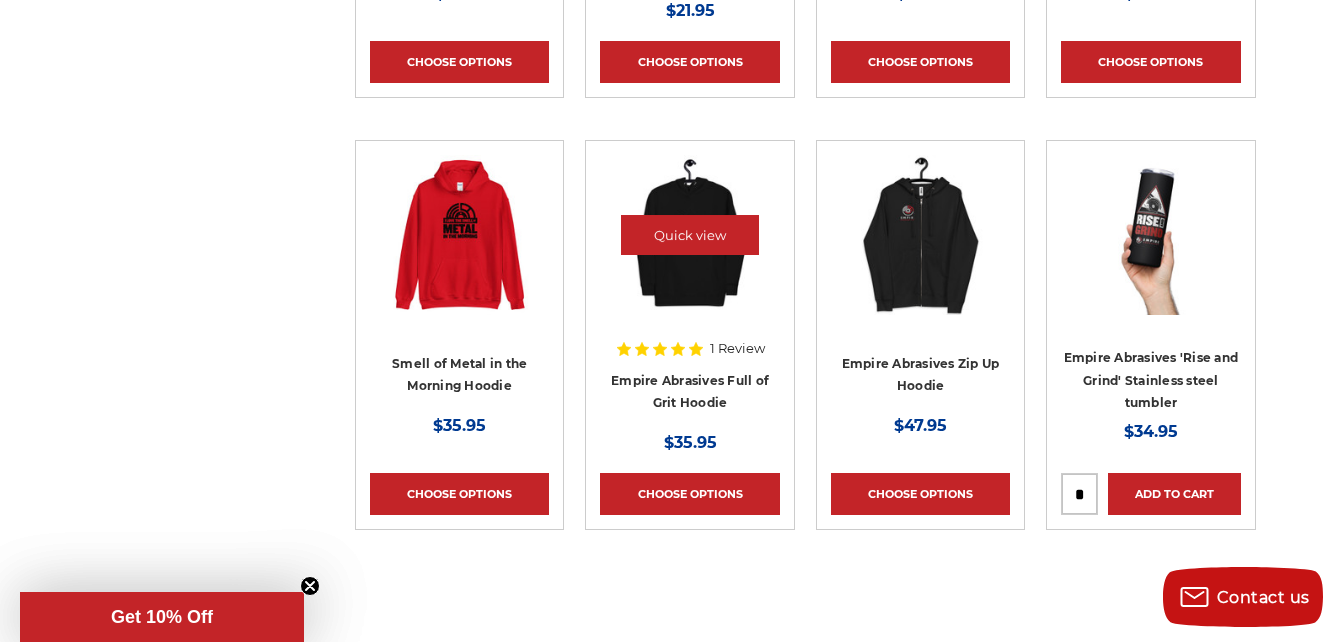 click at bounding box center (690, 235) 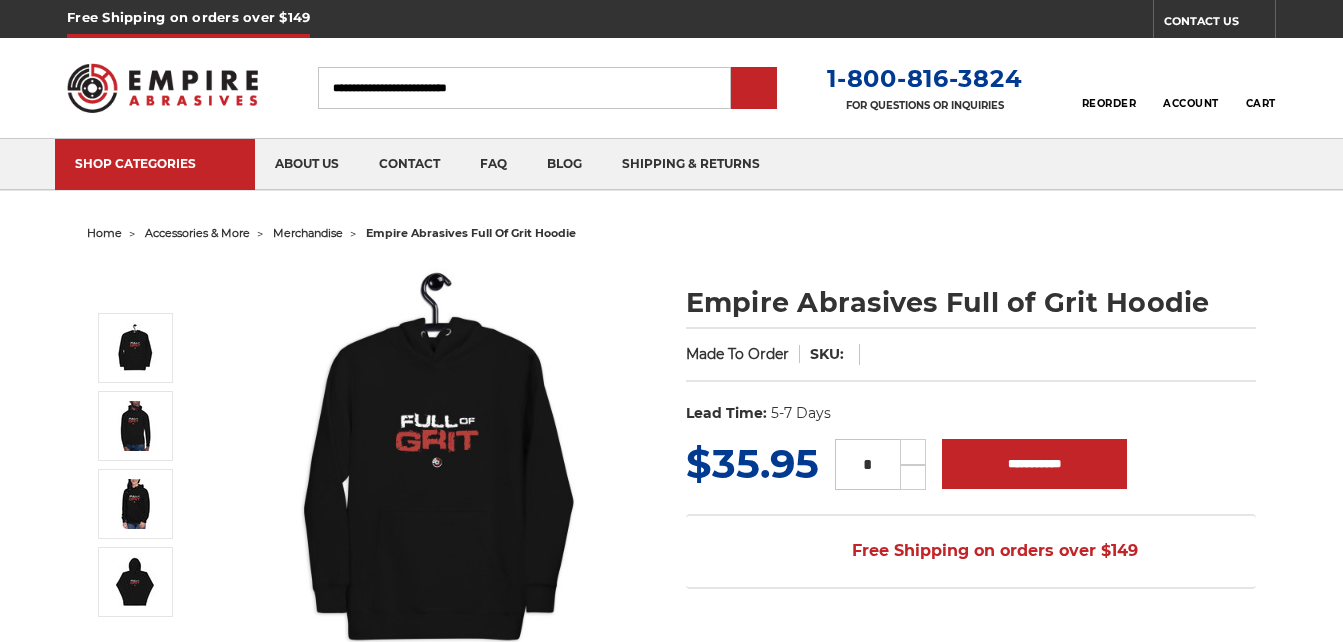 scroll, scrollTop: 0, scrollLeft: 0, axis: both 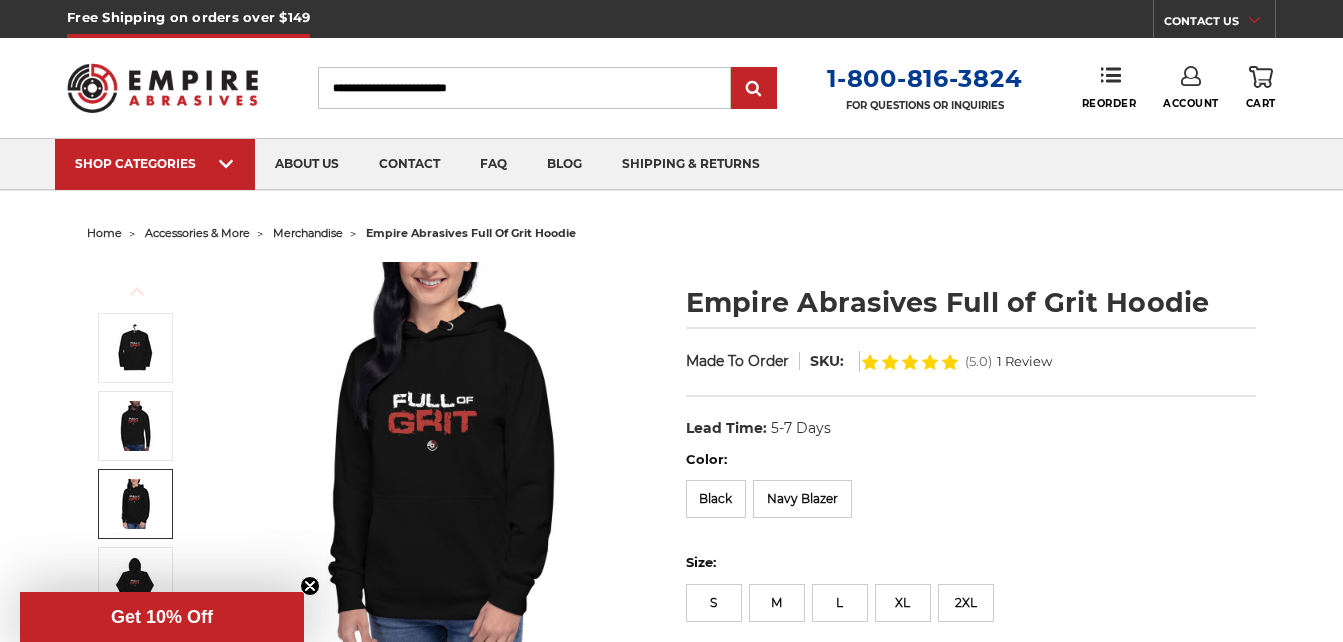 click at bounding box center [135, 504] 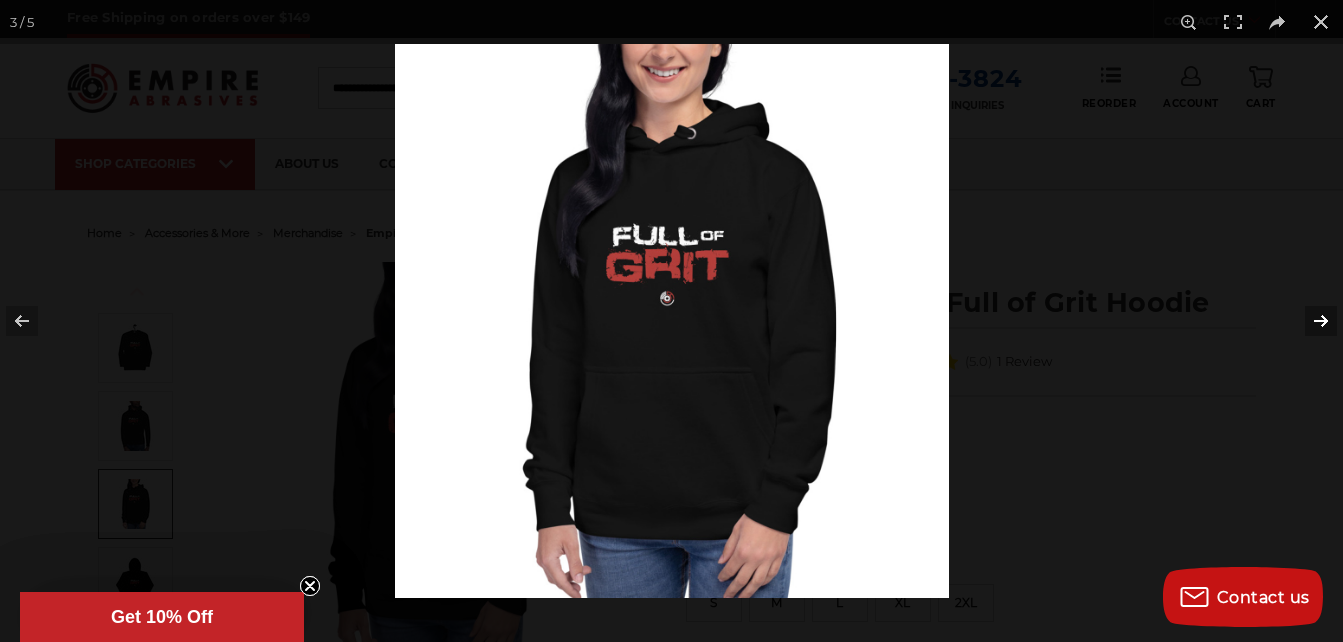 click at bounding box center [1308, 321] 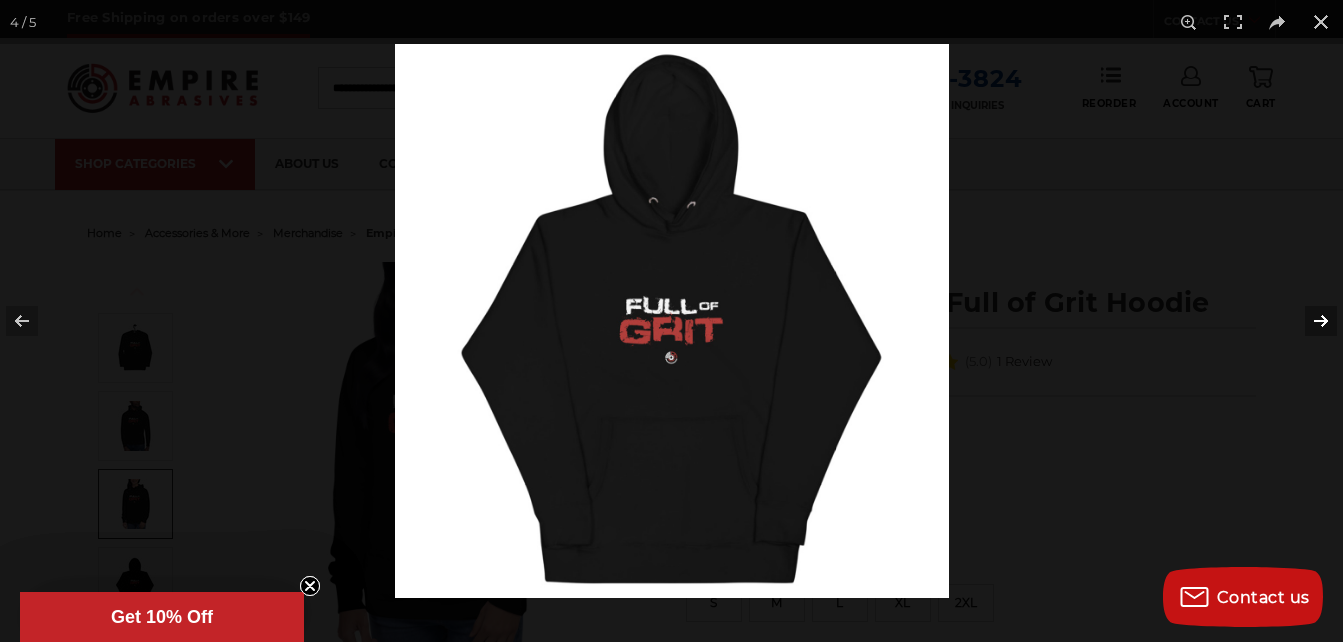 click at bounding box center [1308, 321] 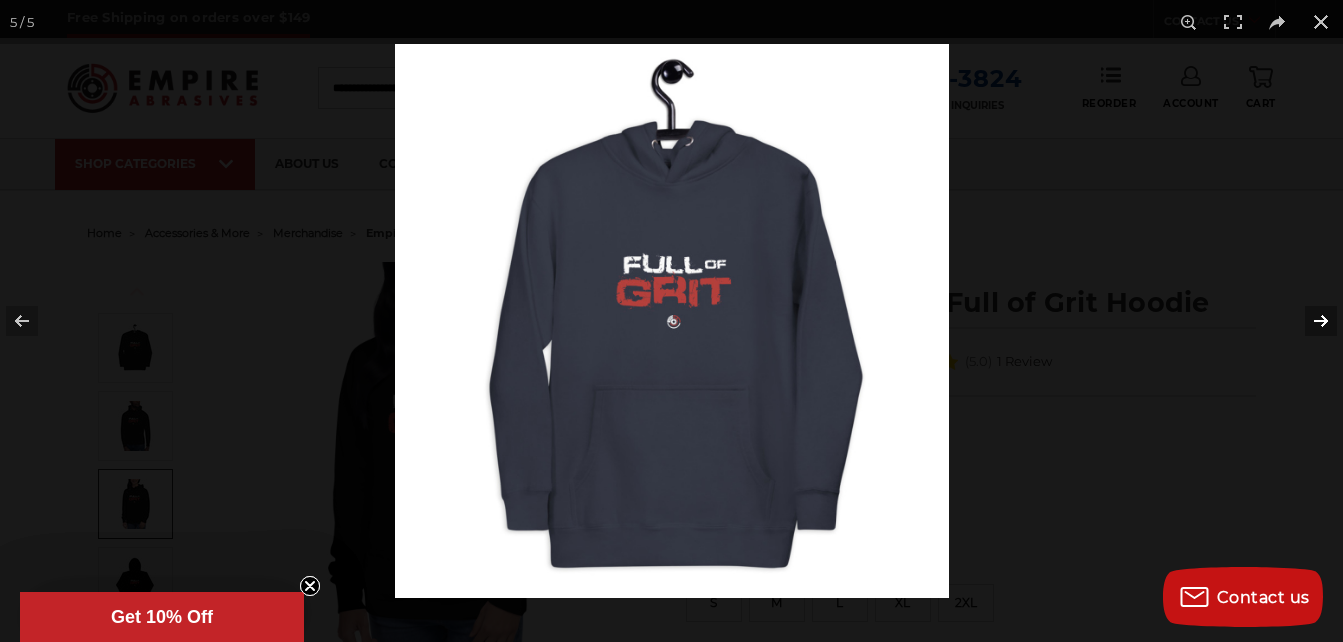 click at bounding box center [1308, 321] 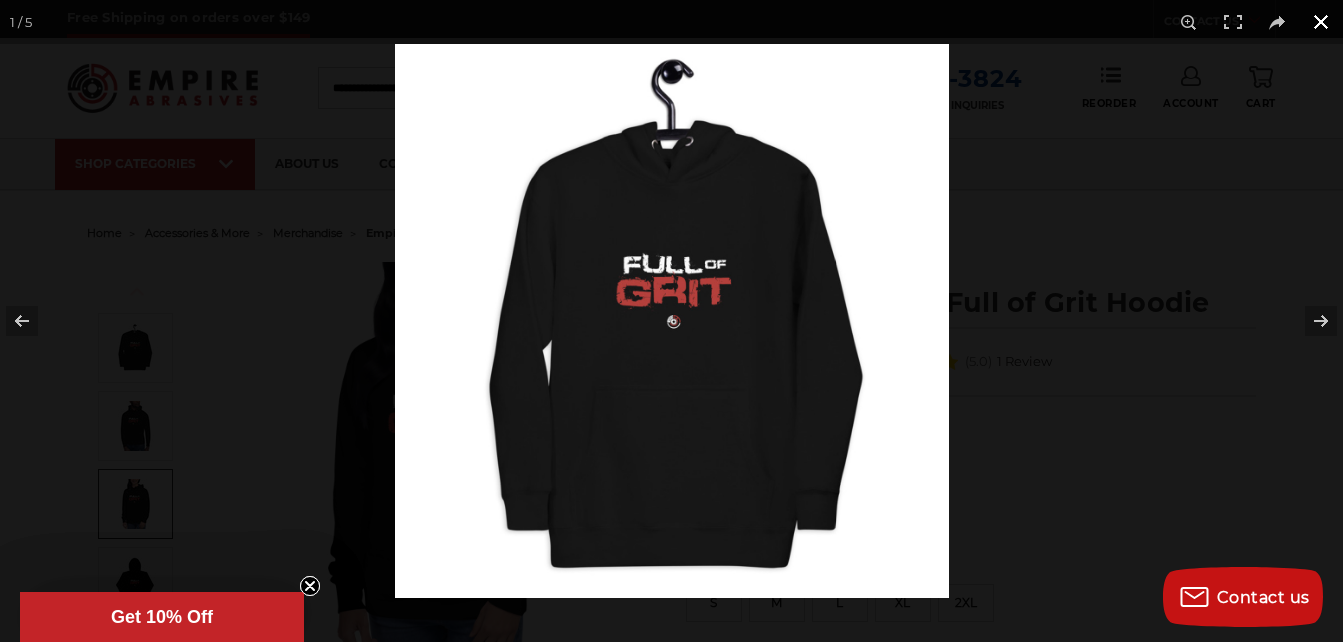 click at bounding box center [1321, 22] 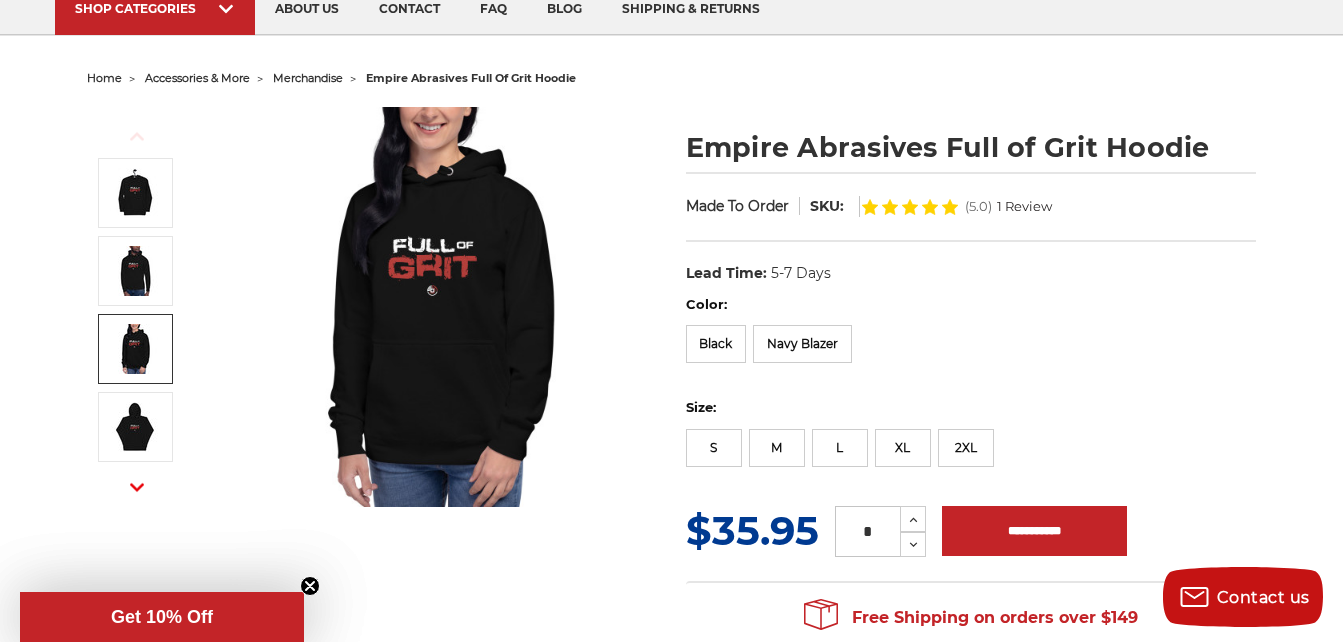 scroll, scrollTop: 200, scrollLeft: 0, axis: vertical 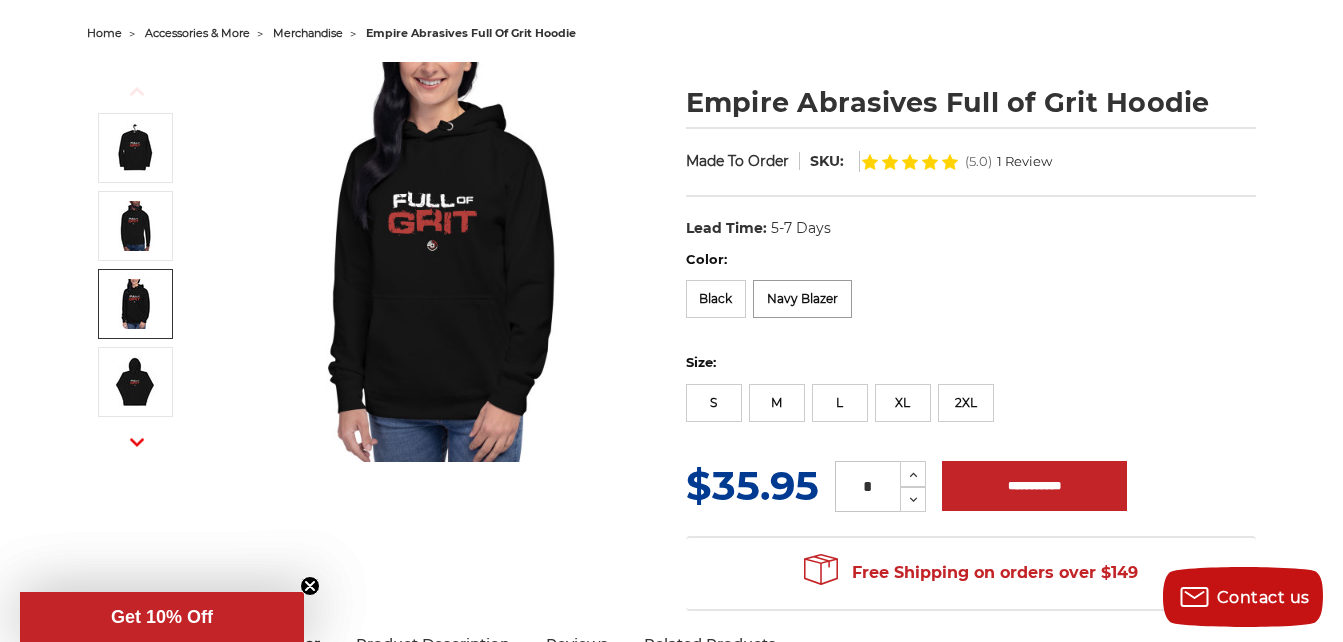 click on "Navy Blazer" at bounding box center (802, 299) 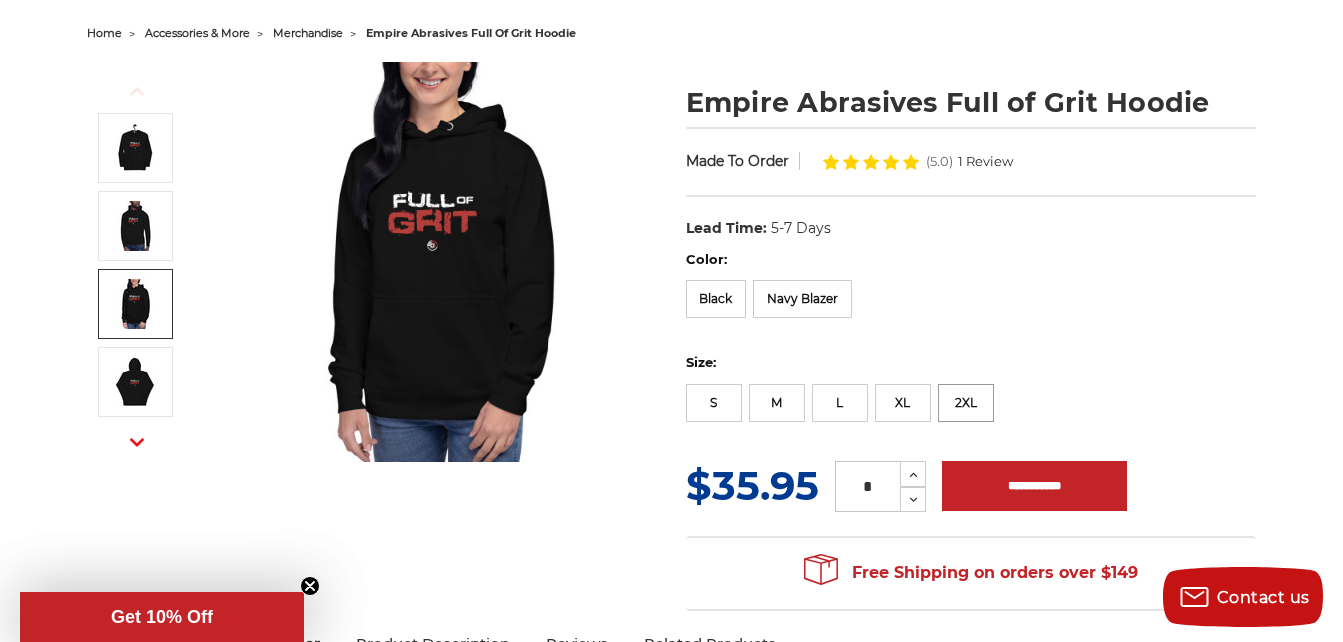 click on "2XL" at bounding box center (966, 403) 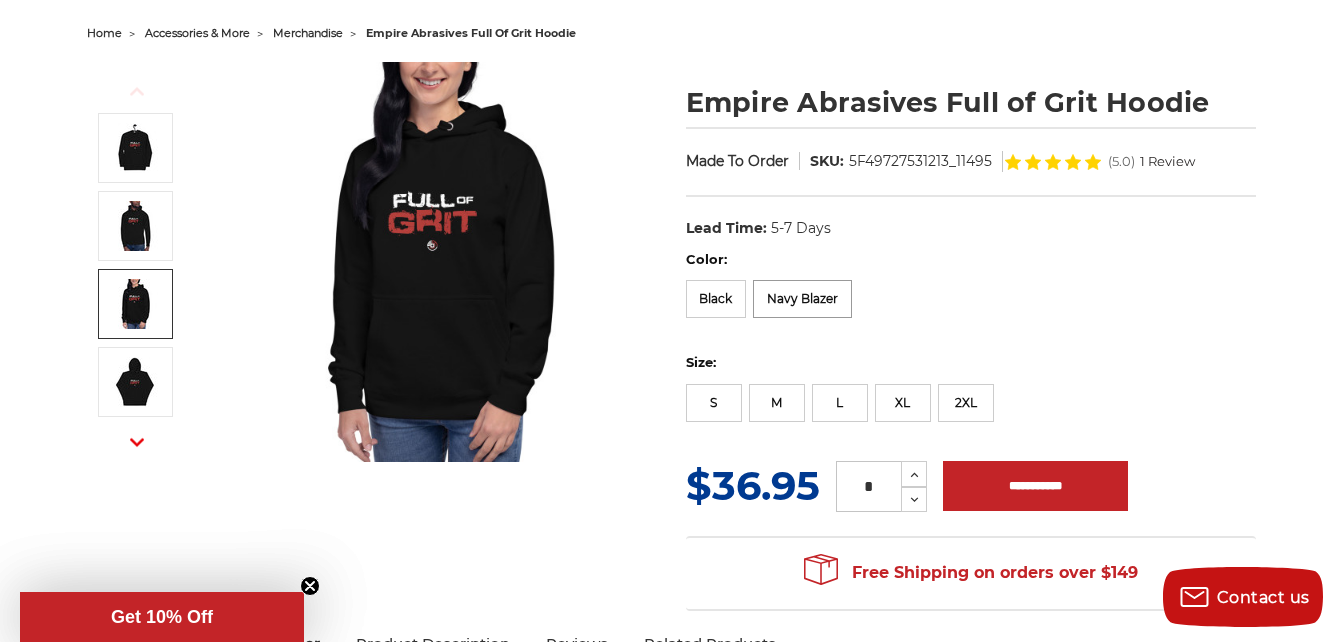 click on "Navy Blazer" at bounding box center [802, 299] 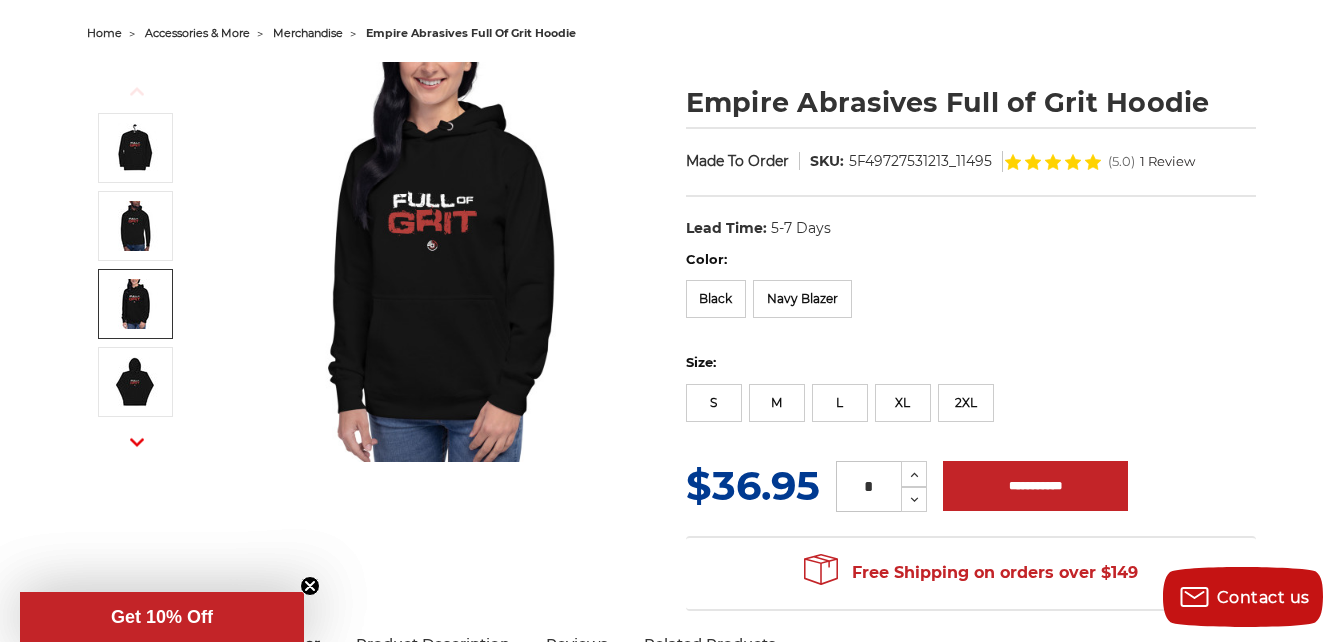 click 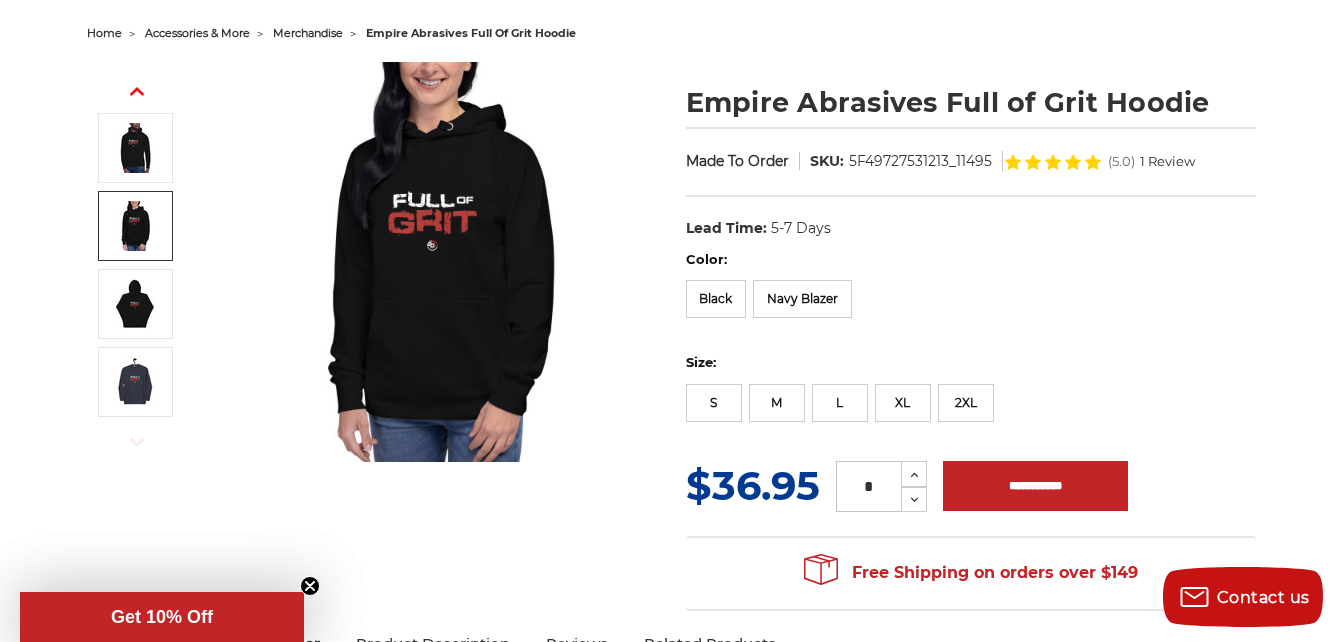click 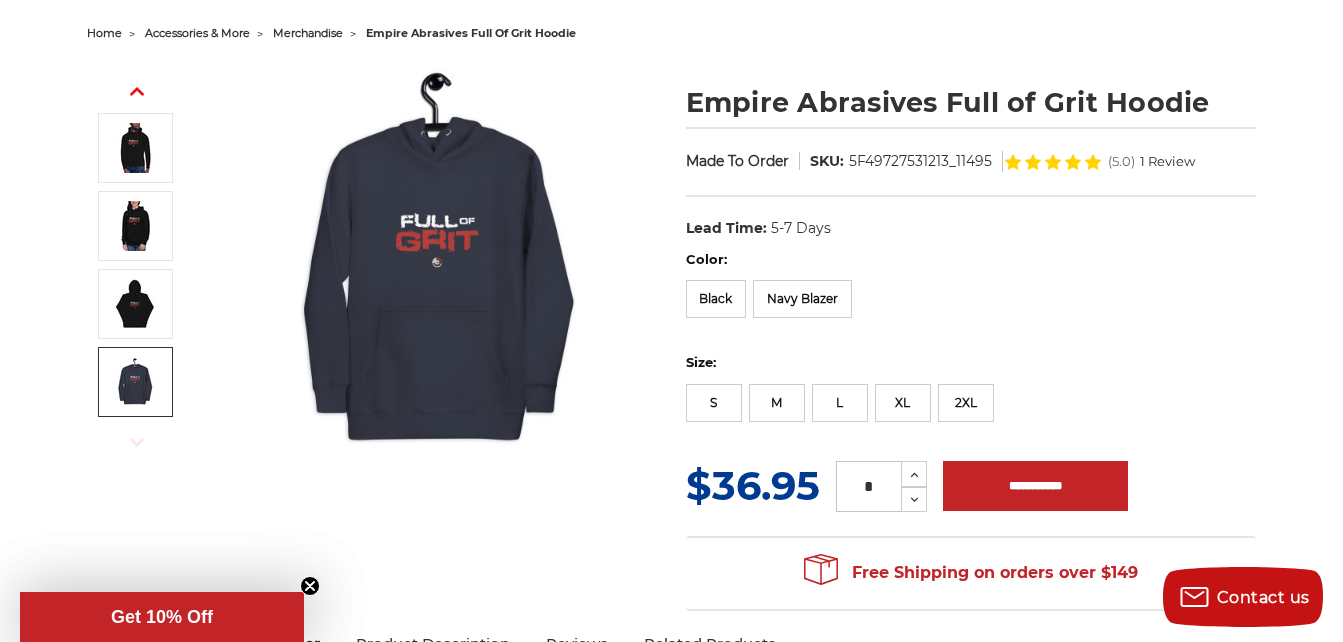 click at bounding box center [135, 382] 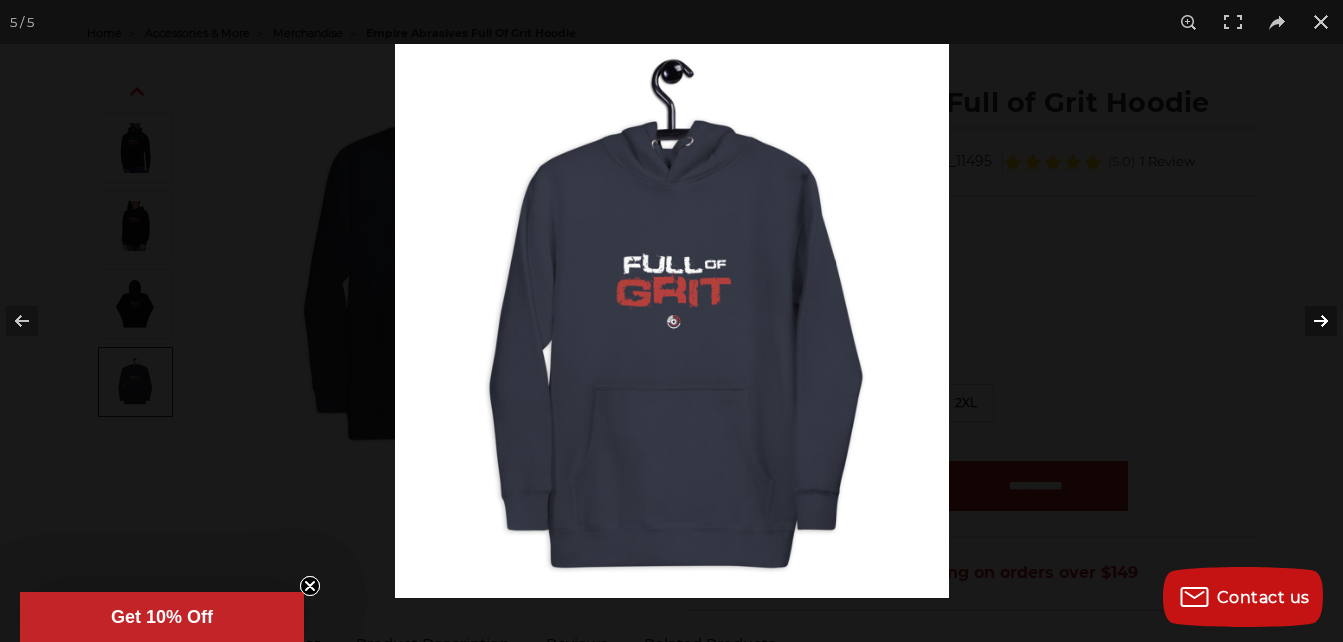 click at bounding box center (1308, 321) 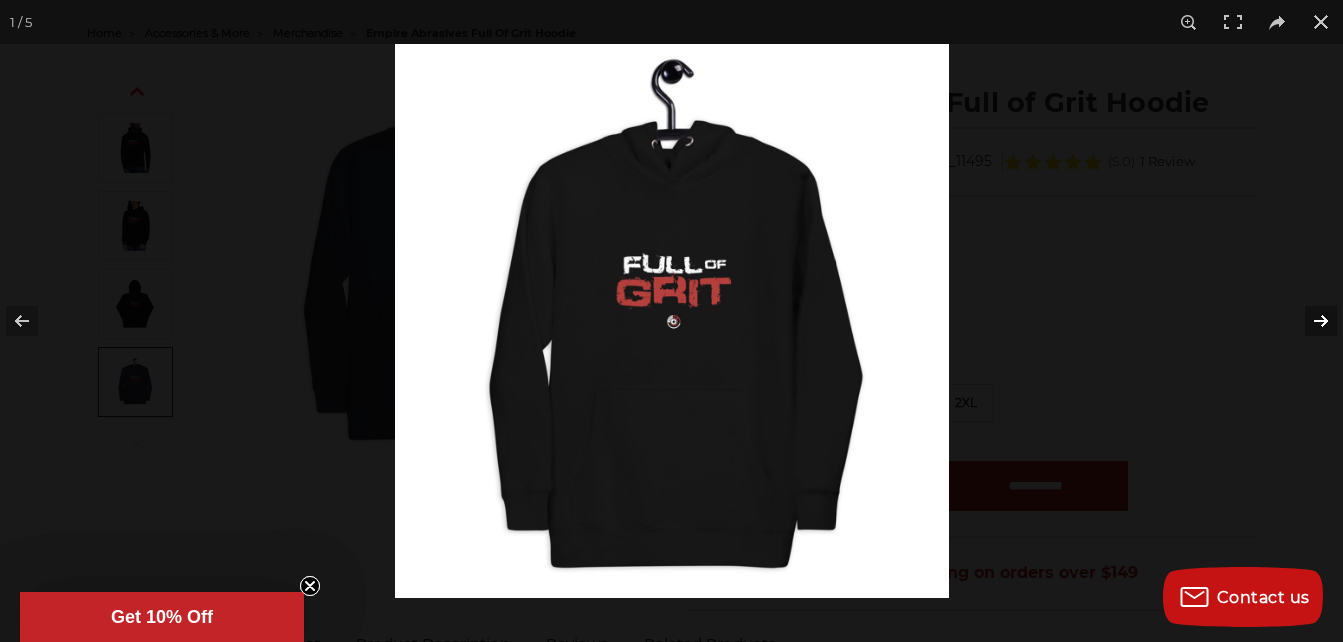 click at bounding box center (1308, 321) 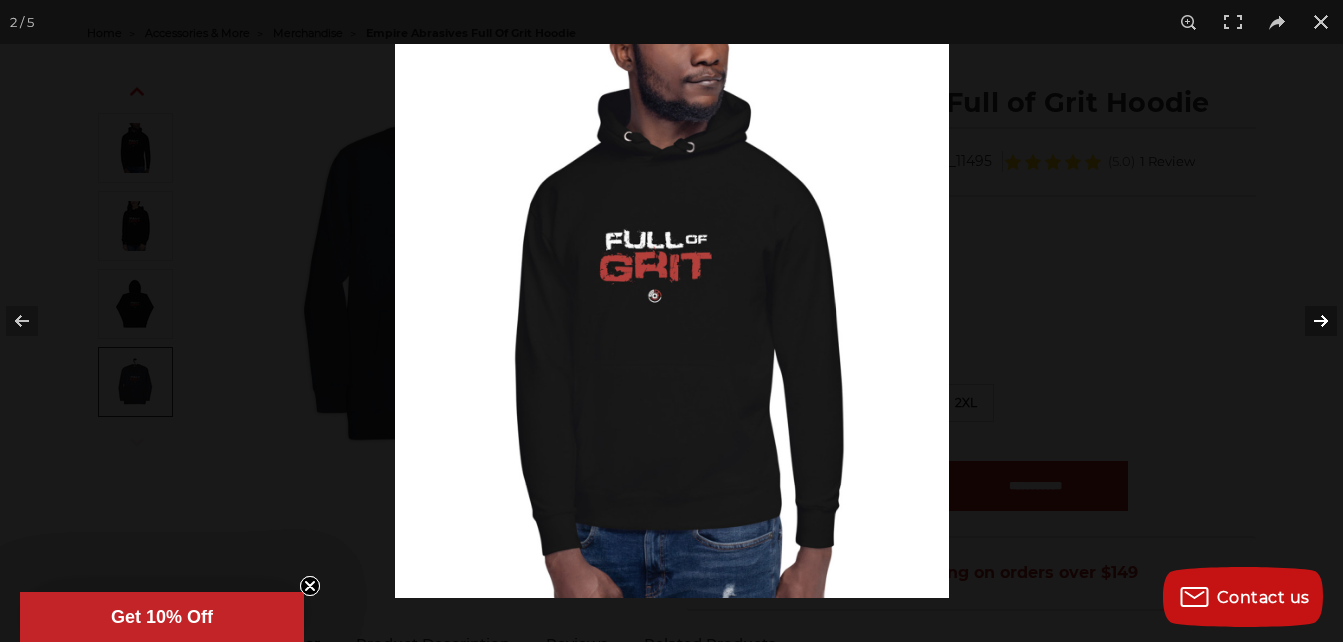 click at bounding box center [1308, 321] 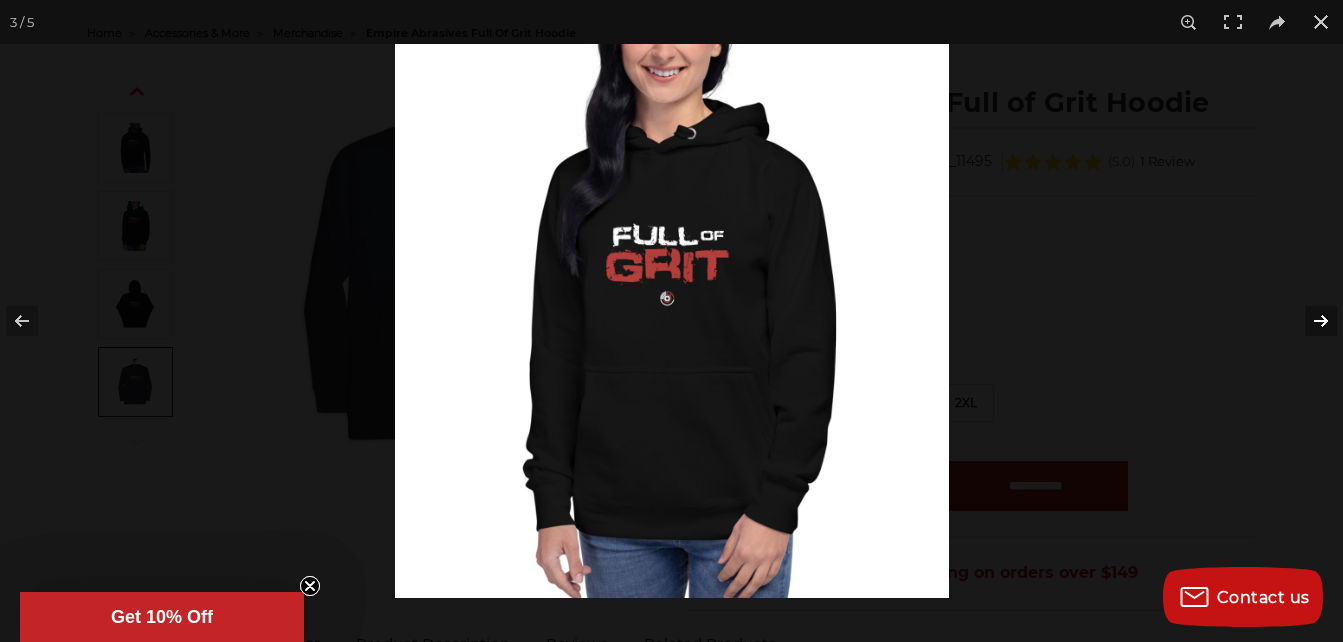 click at bounding box center [1308, 321] 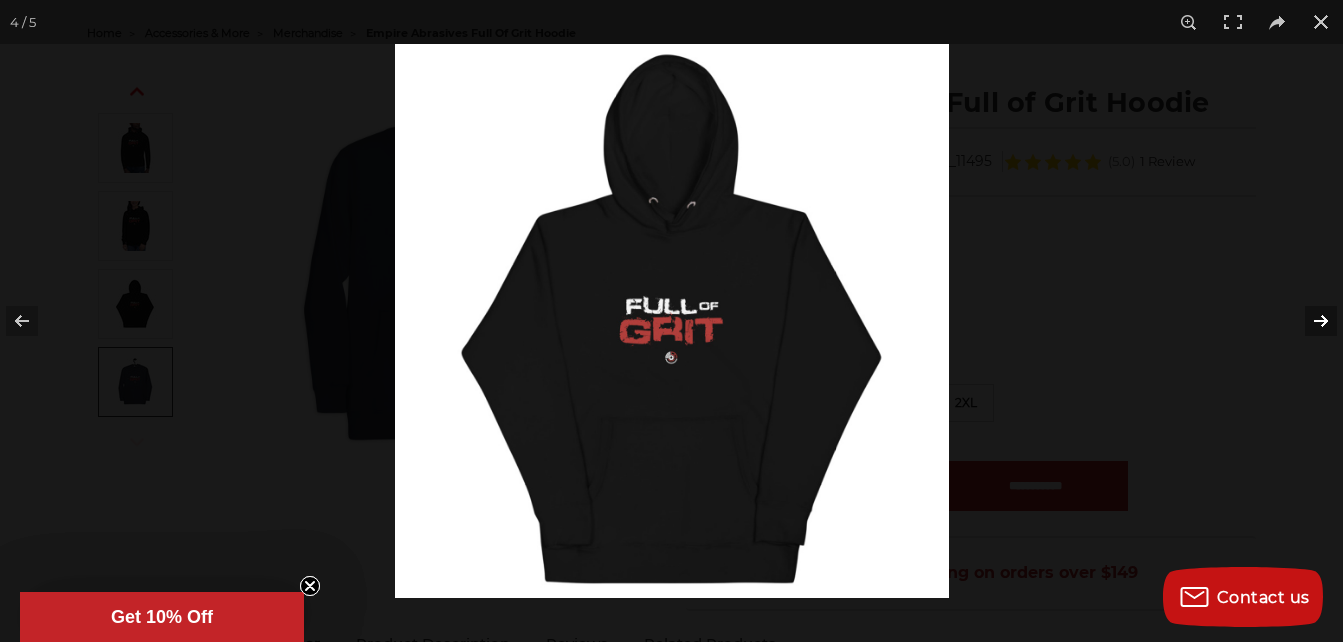 click at bounding box center [1308, 321] 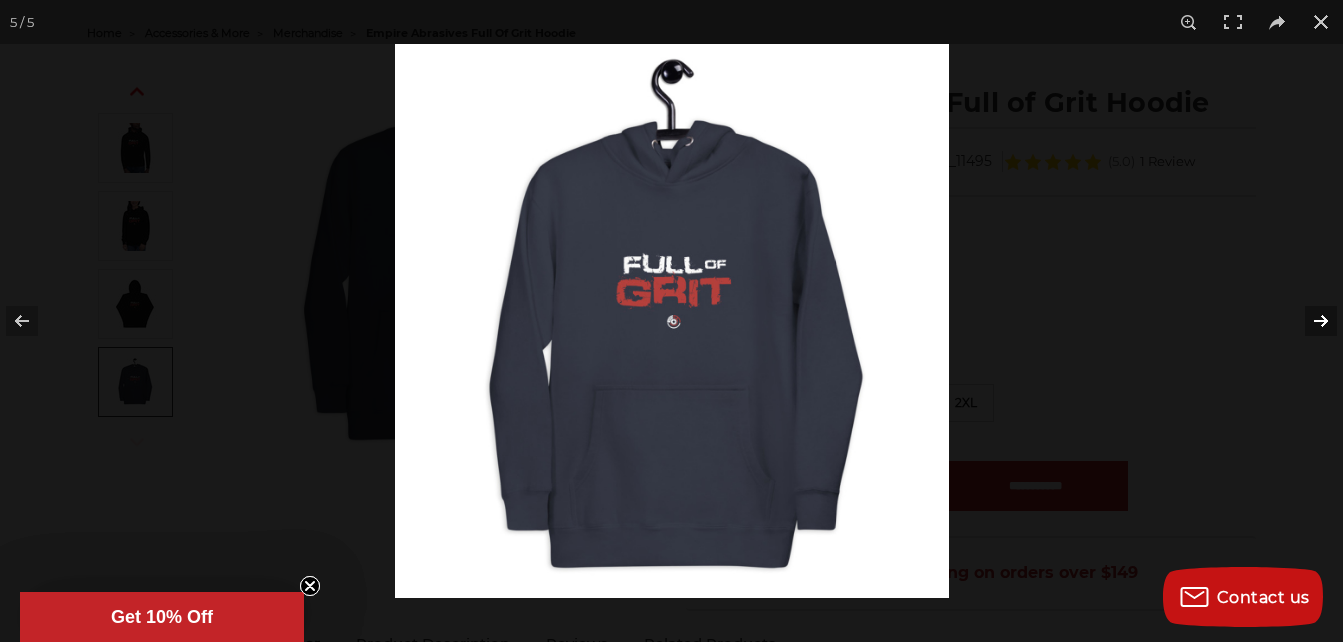 click at bounding box center (1308, 321) 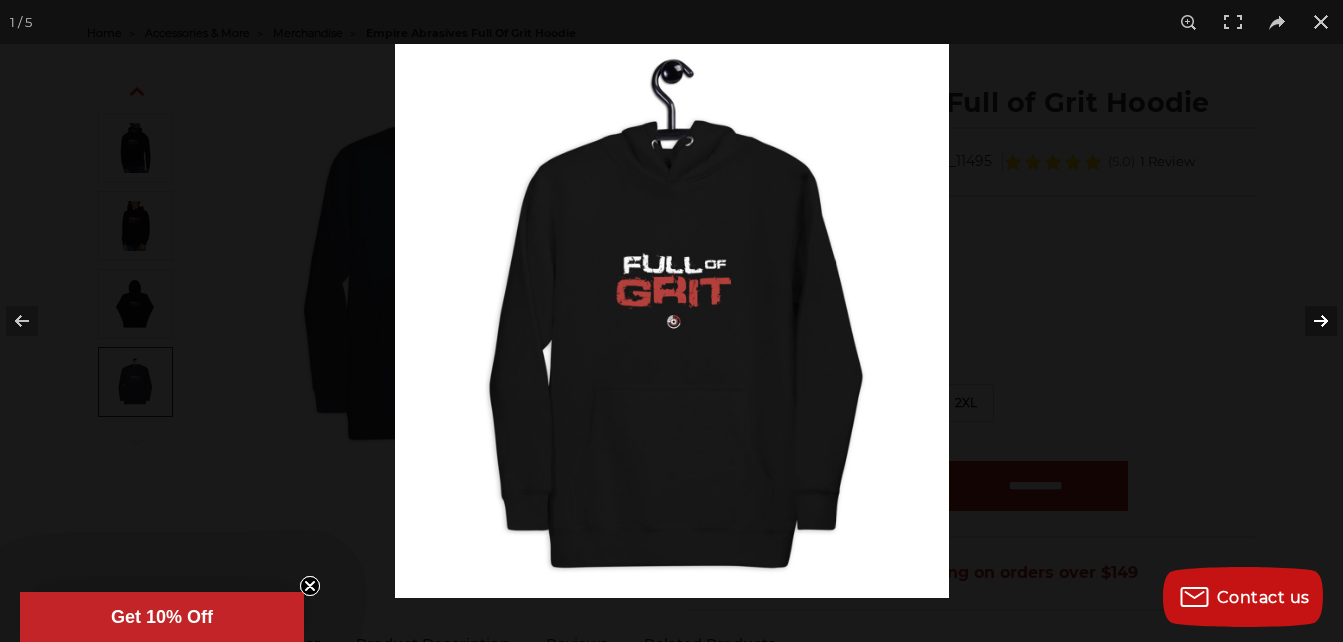 click at bounding box center (1308, 321) 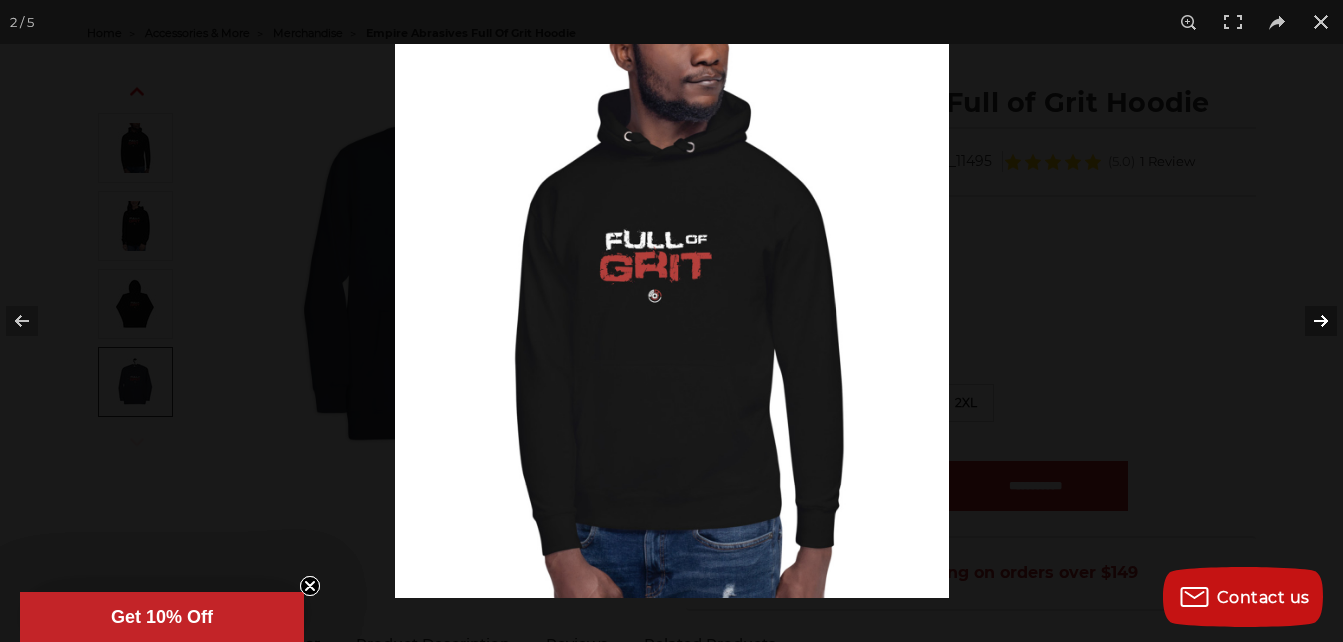 click at bounding box center (1308, 321) 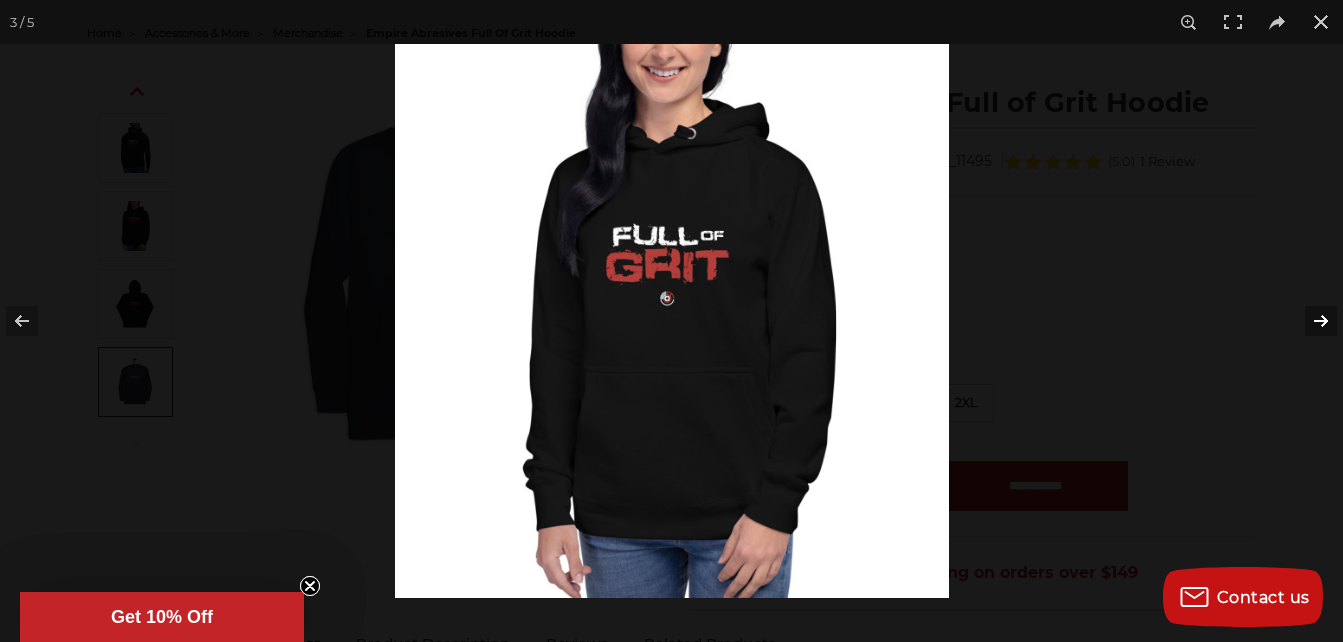 click at bounding box center (1308, 321) 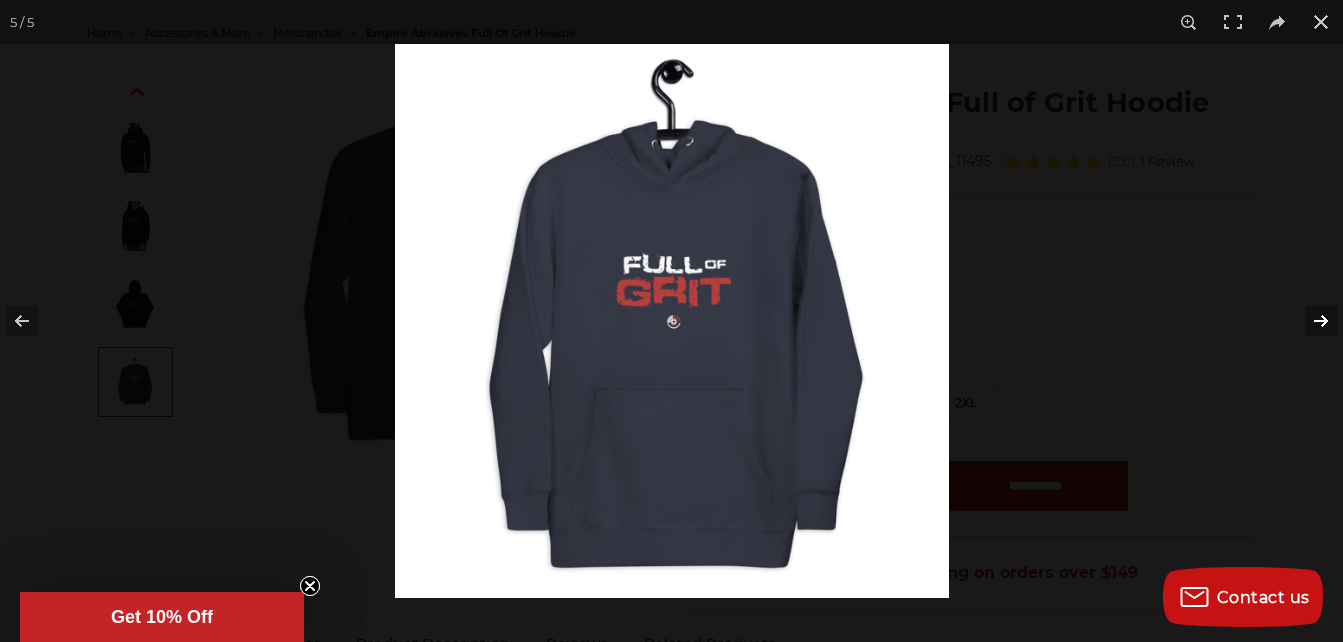 click at bounding box center (1308, 321) 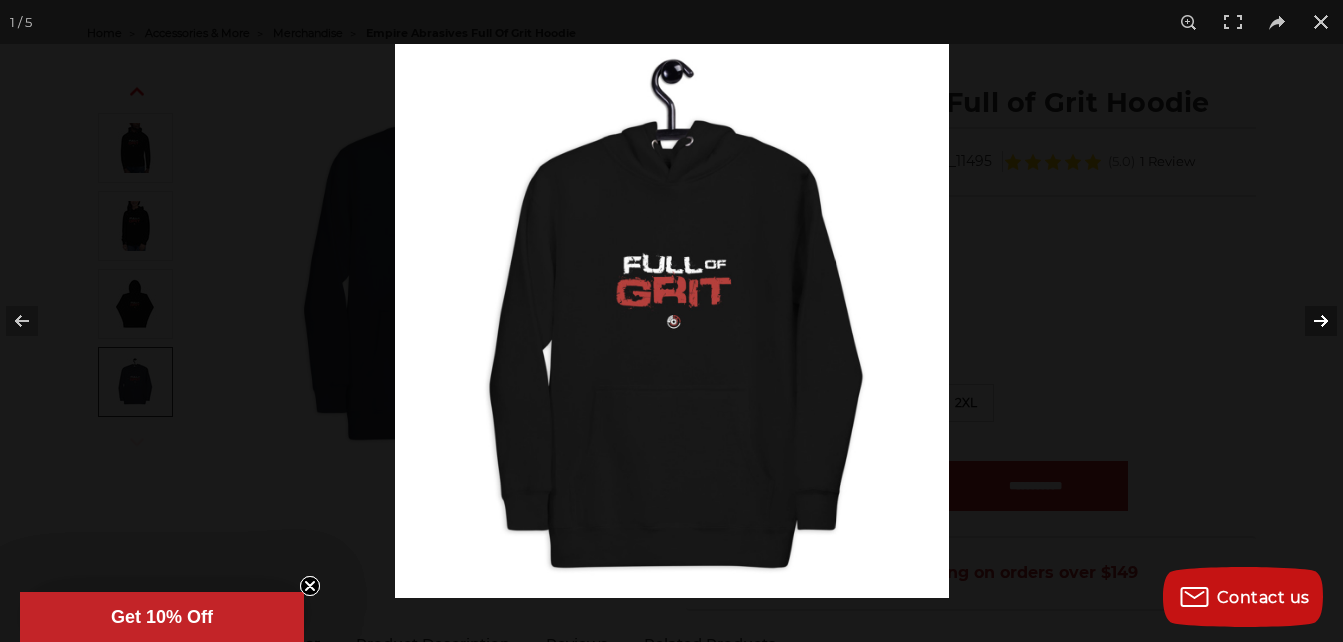 click at bounding box center [1308, 321] 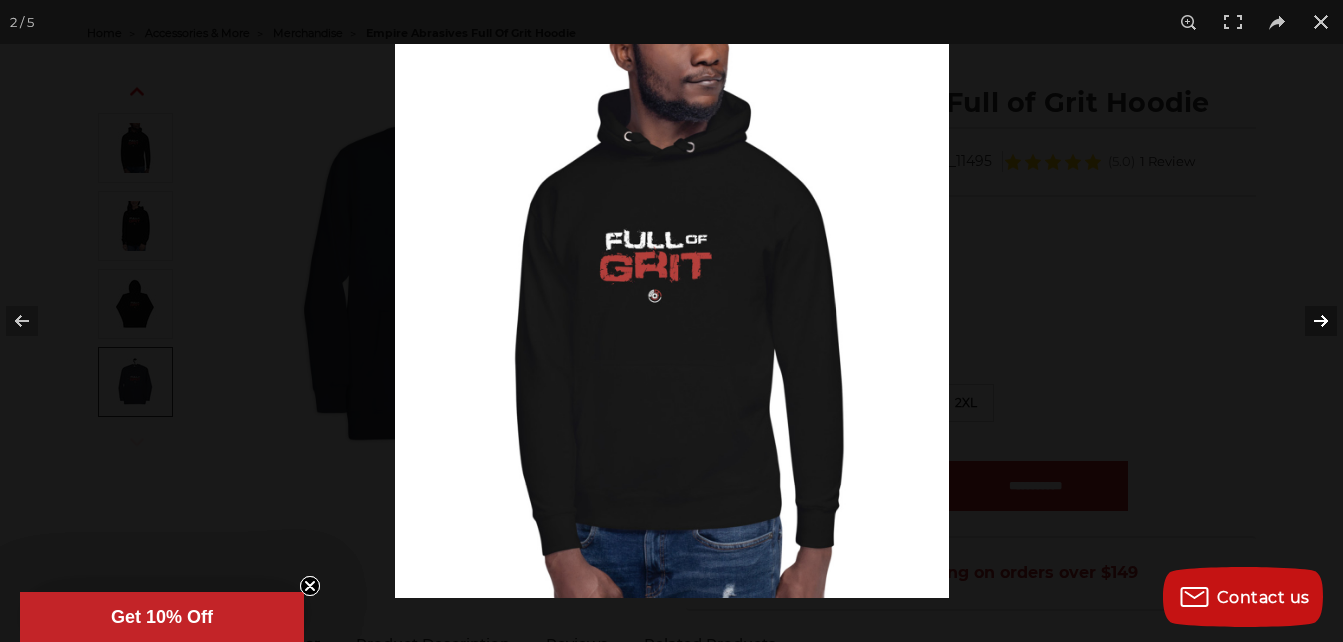 click at bounding box center (1308, 321) 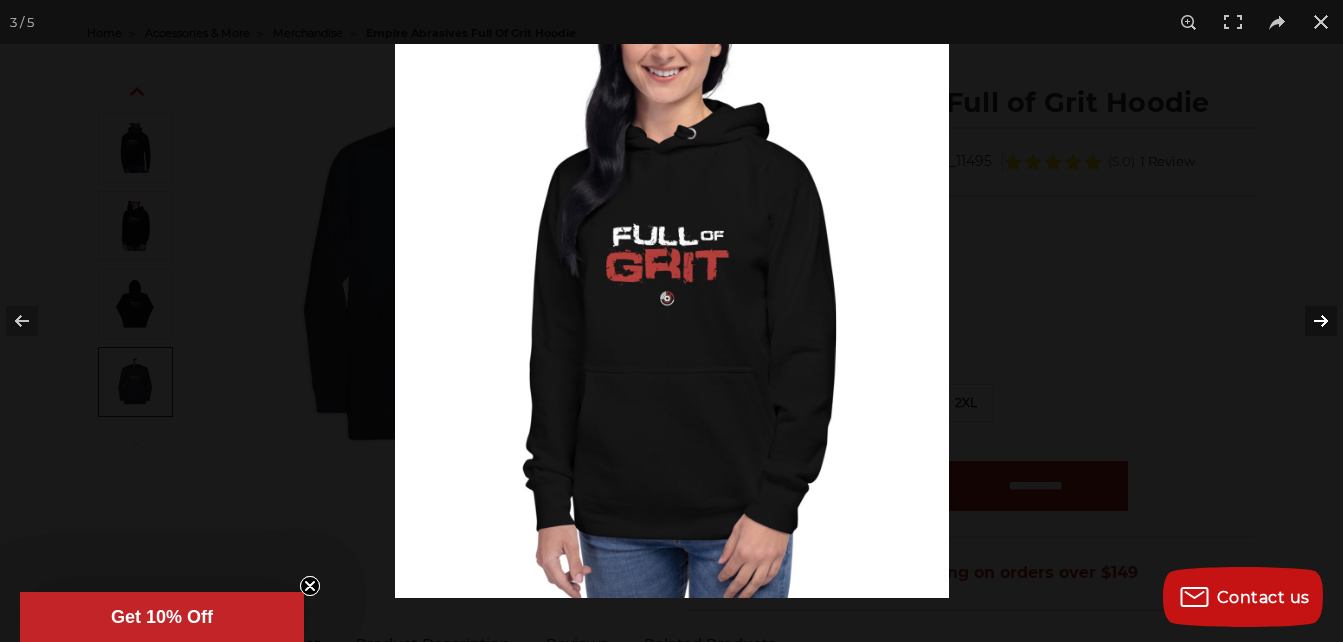 click at bounding box center [1308, 321] 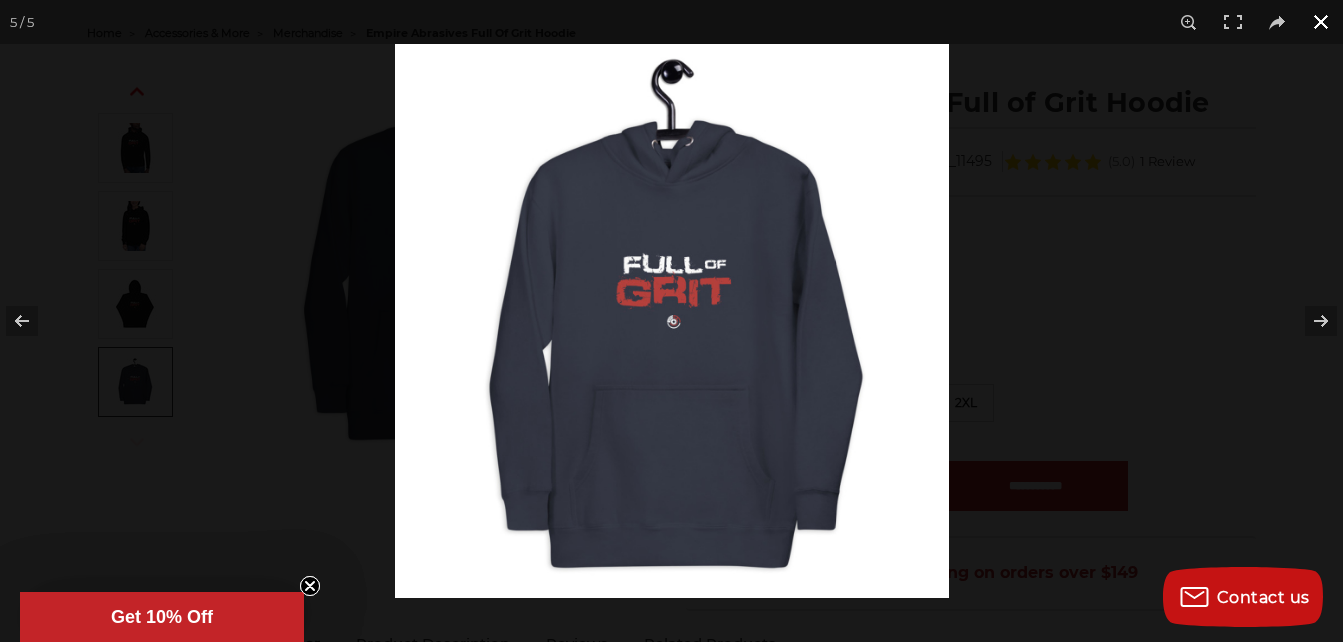 click at bounding box center (1321, 22) 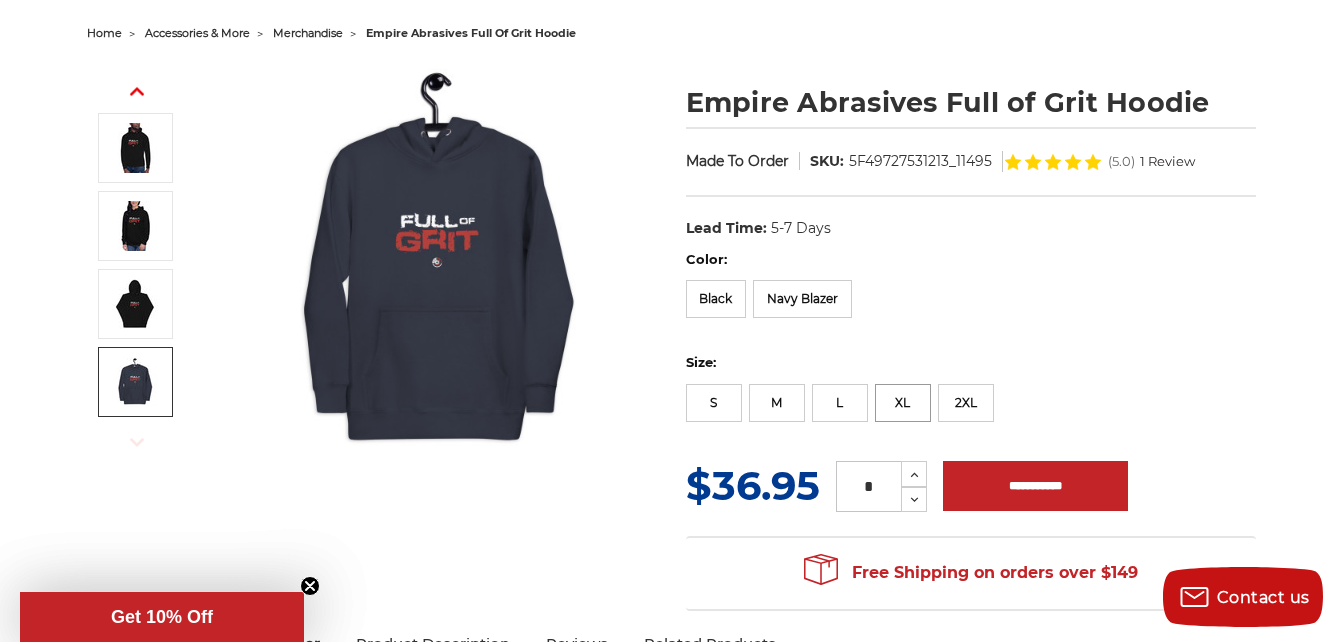 click on "XL" at bounding box center [903, 403] 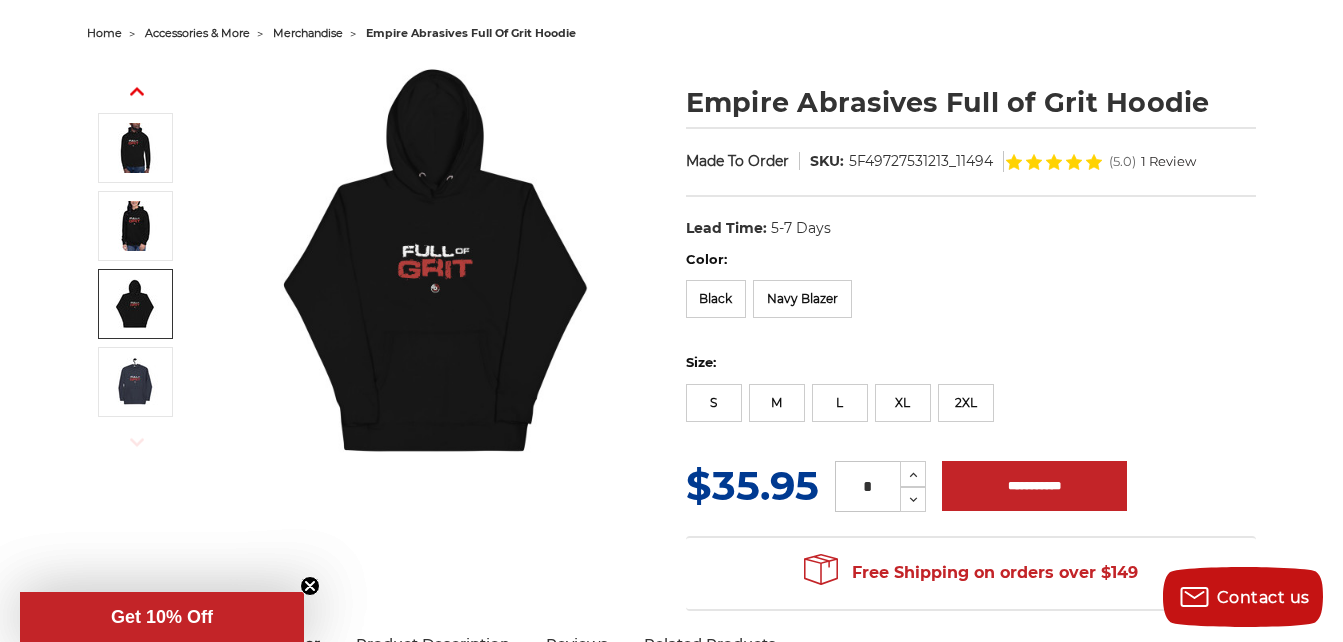 click at bounding box center [135, 304] 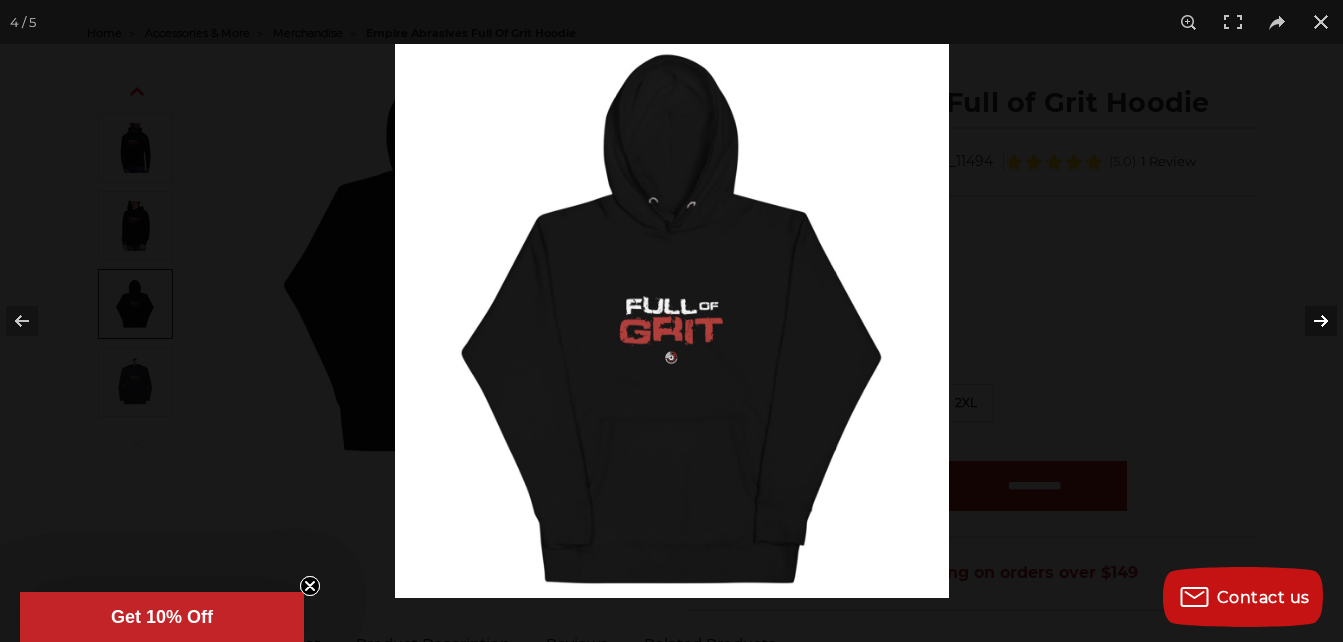 click at bounding box center [1308, 321] 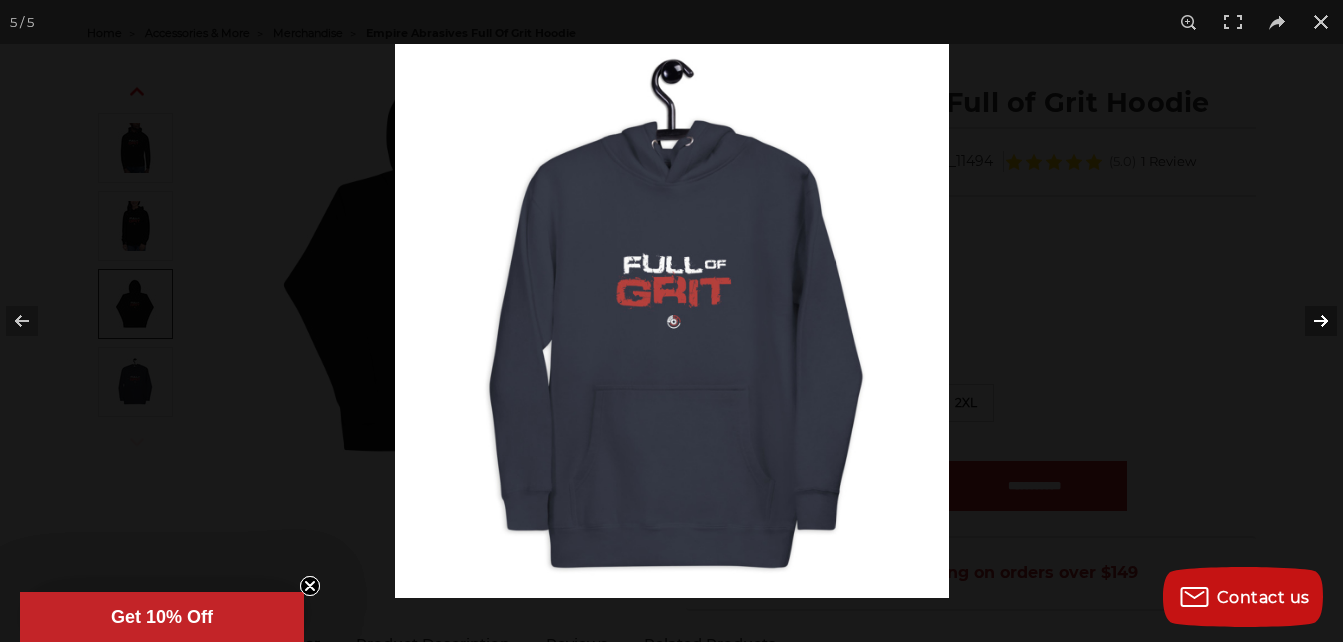 click at bounding box center [1308, 321] 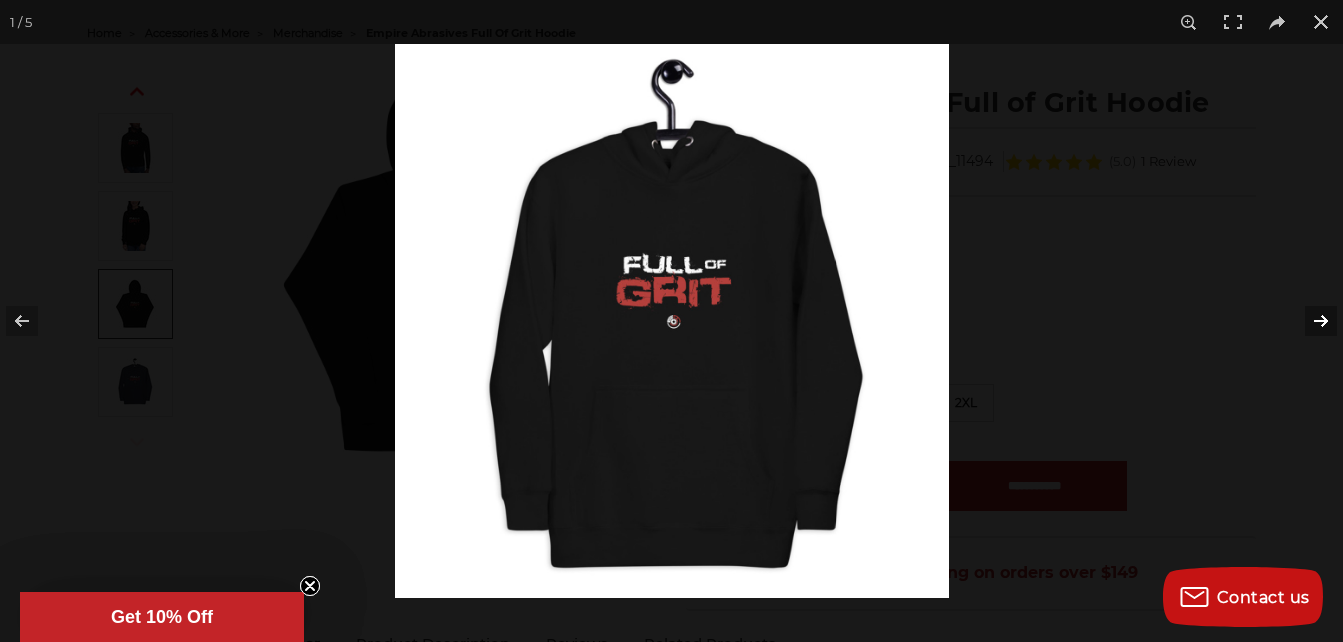 click at bounding box center (1308, 321) 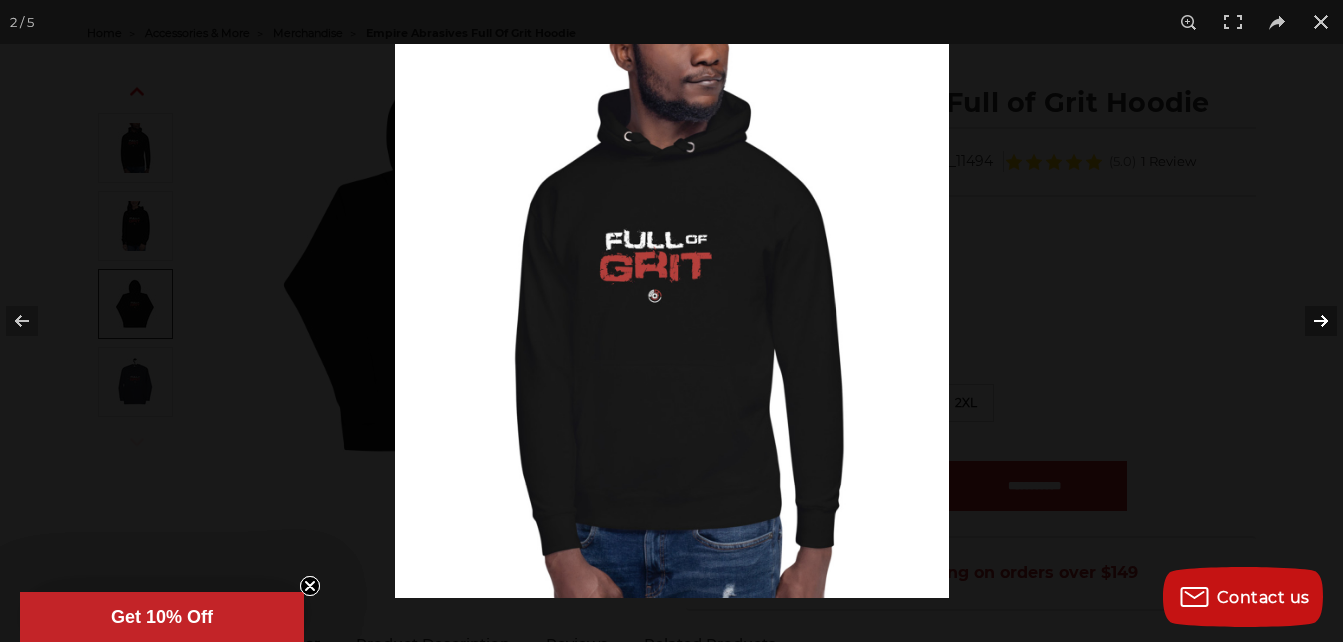 click at bounding box center (1308, 321) 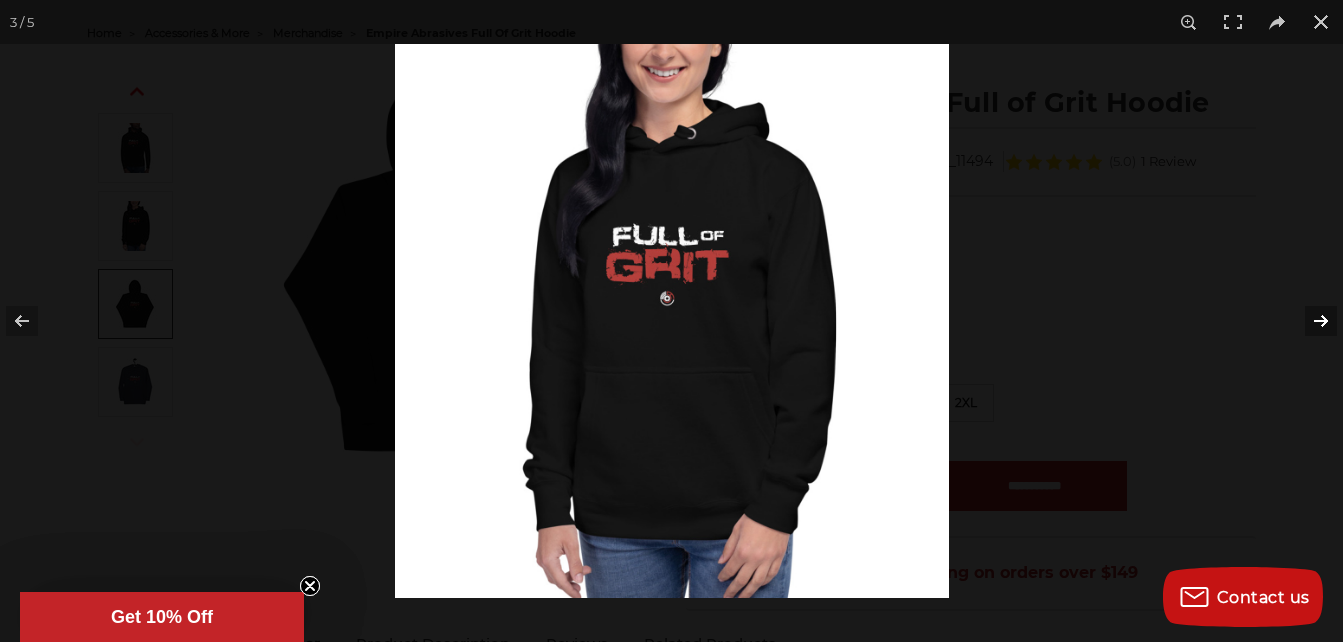 click at bounding box center [1308, 321] 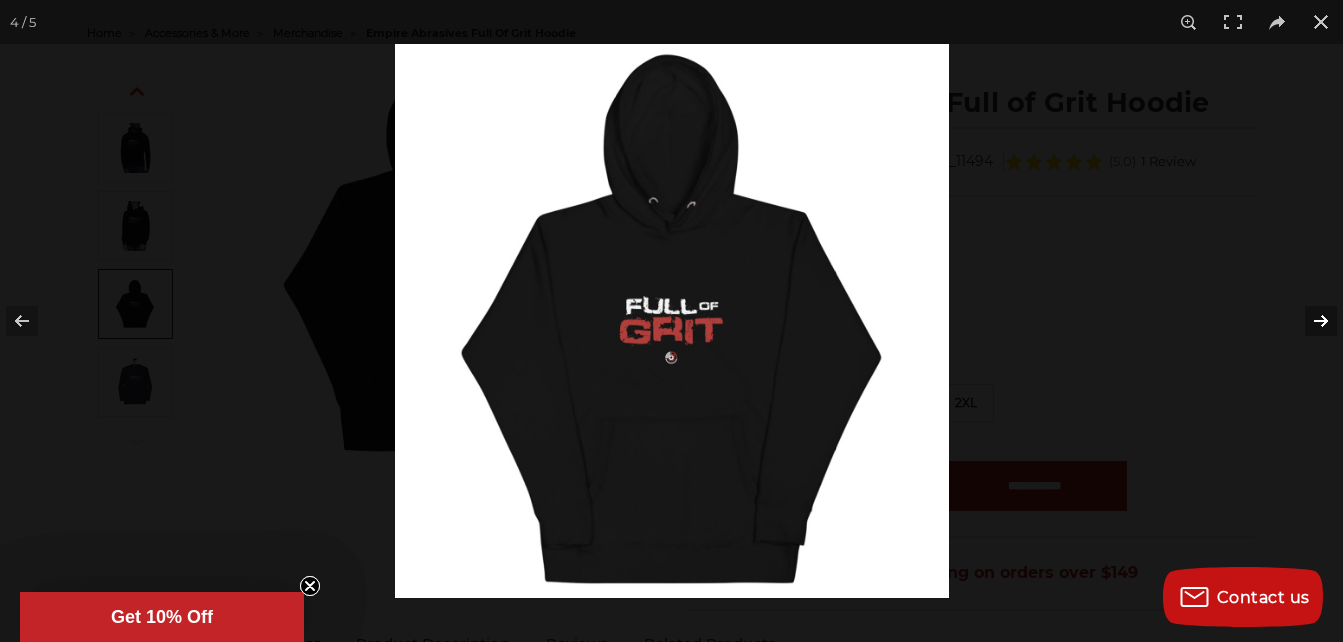 click at bounding box center (1308, 321) 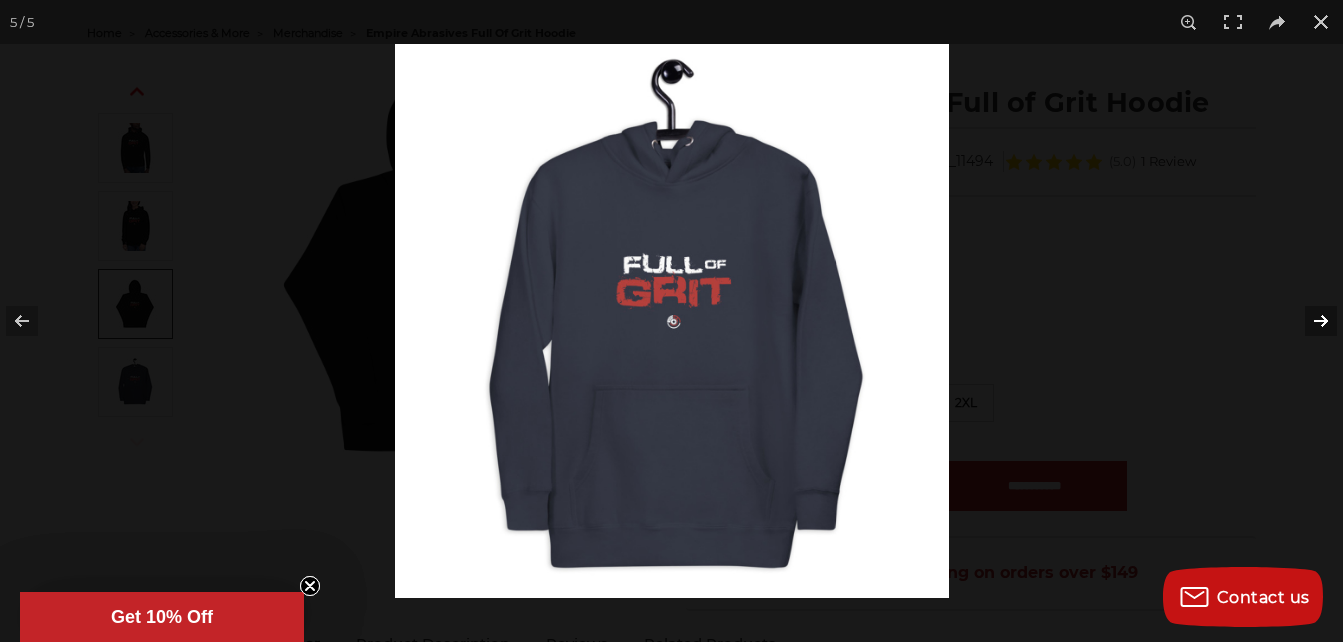 click at bounding box center [1308, 321] 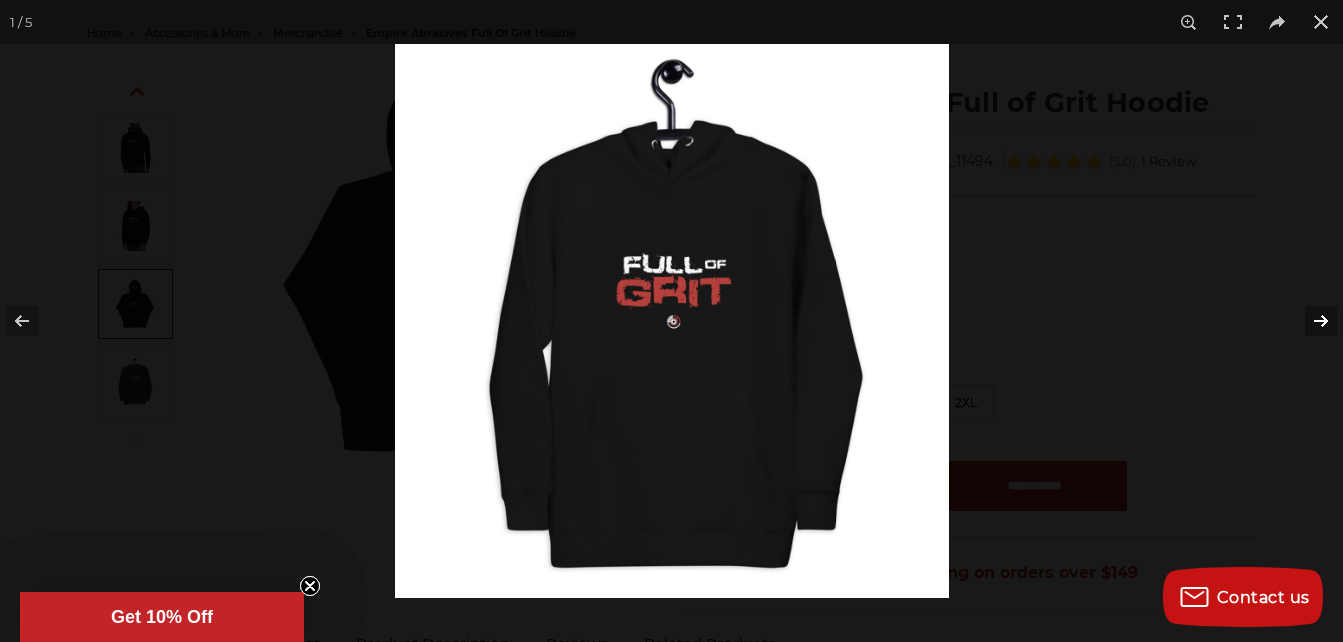 click at bounding box center (1308, 321) 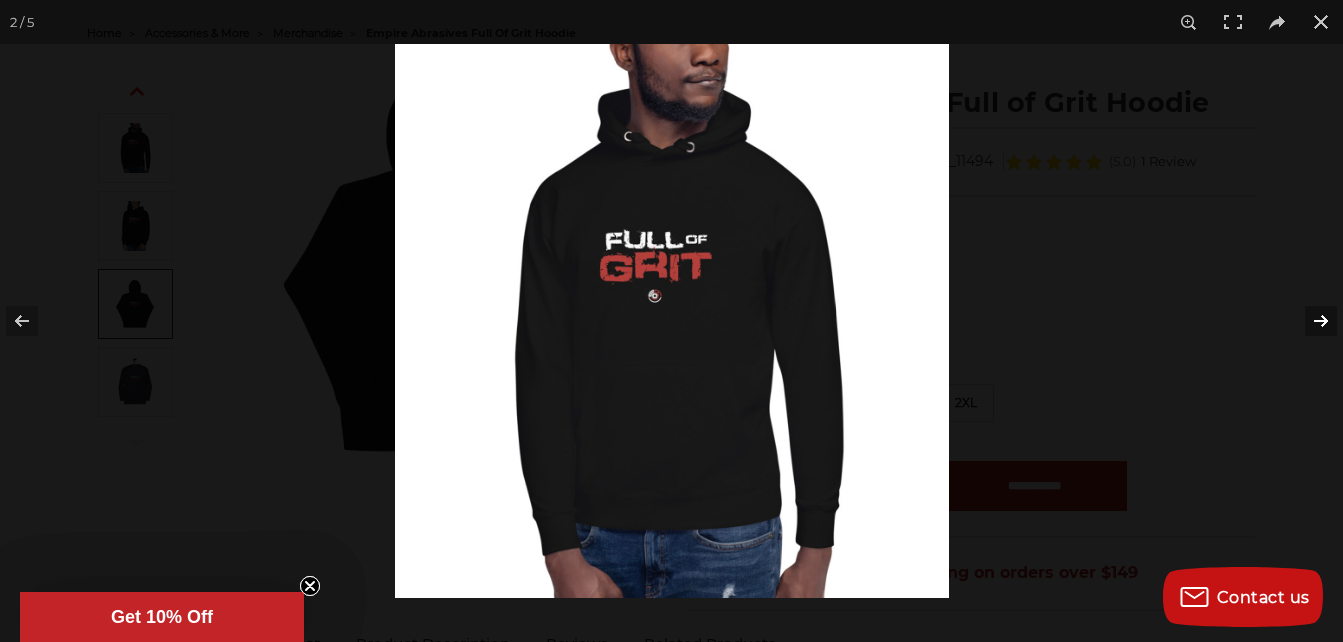 click at bounding box center (1308, 321) 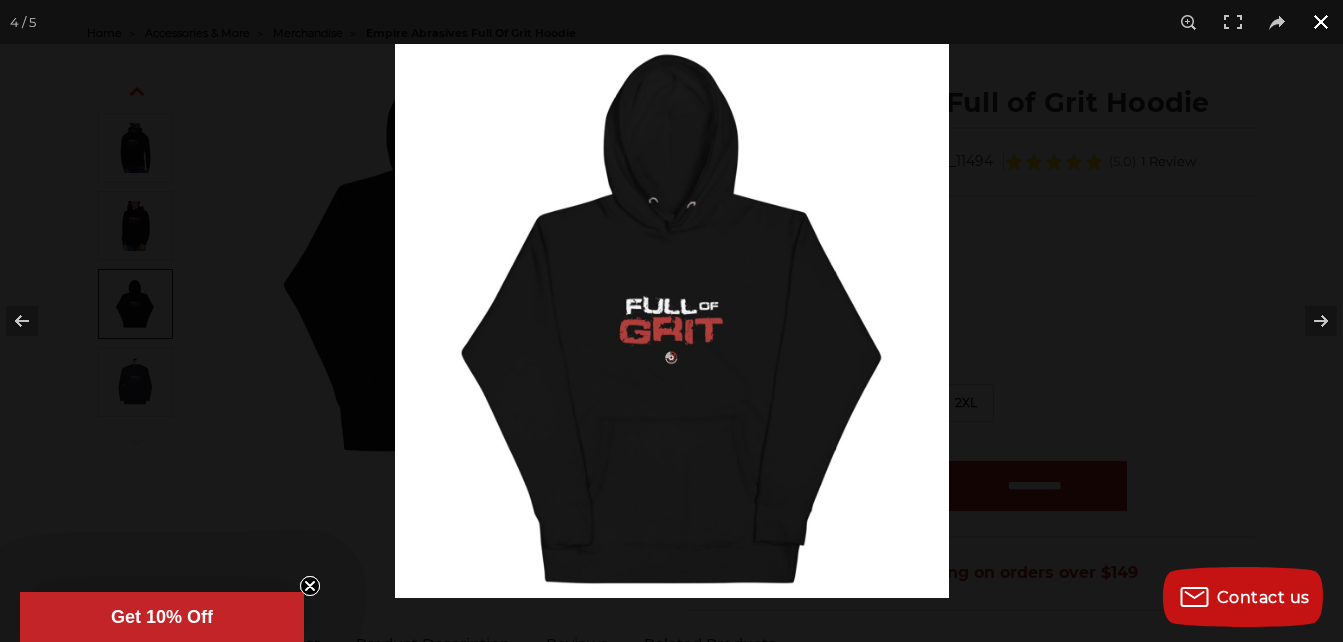 click at bounding box center [1321, 22] 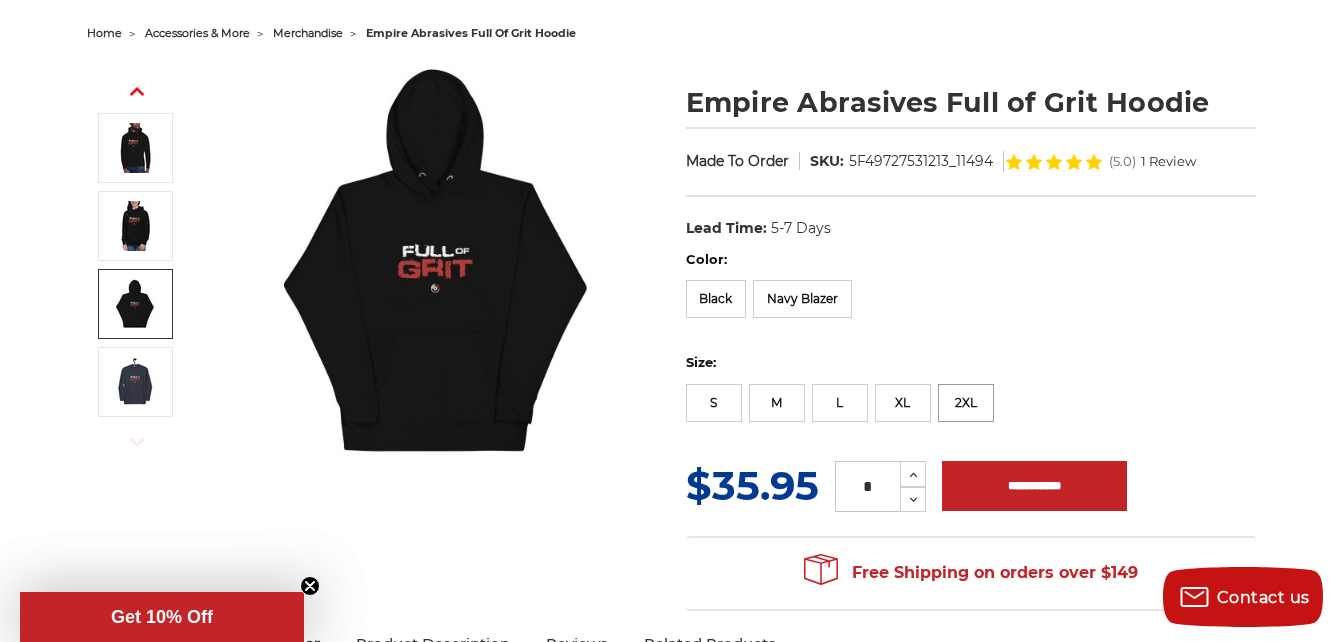 click on "2XL" at bounding box center (966, 403) 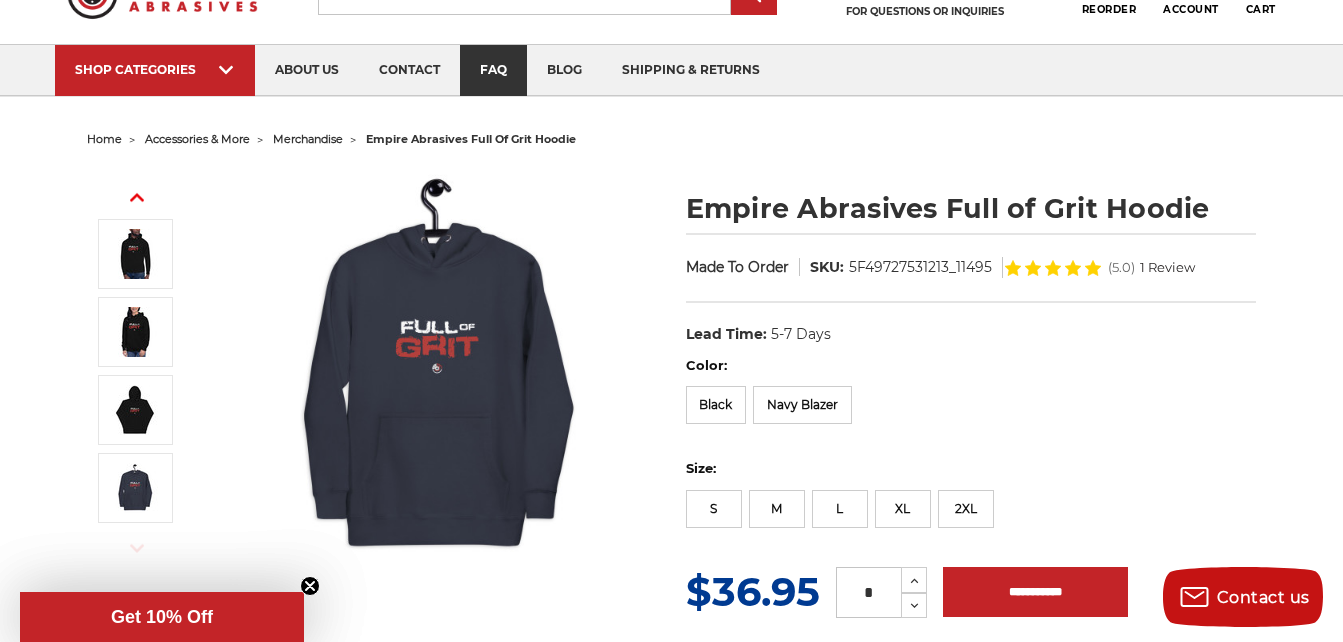 scroll, scrollTop: 0, scrollLeft: 0, axis: both 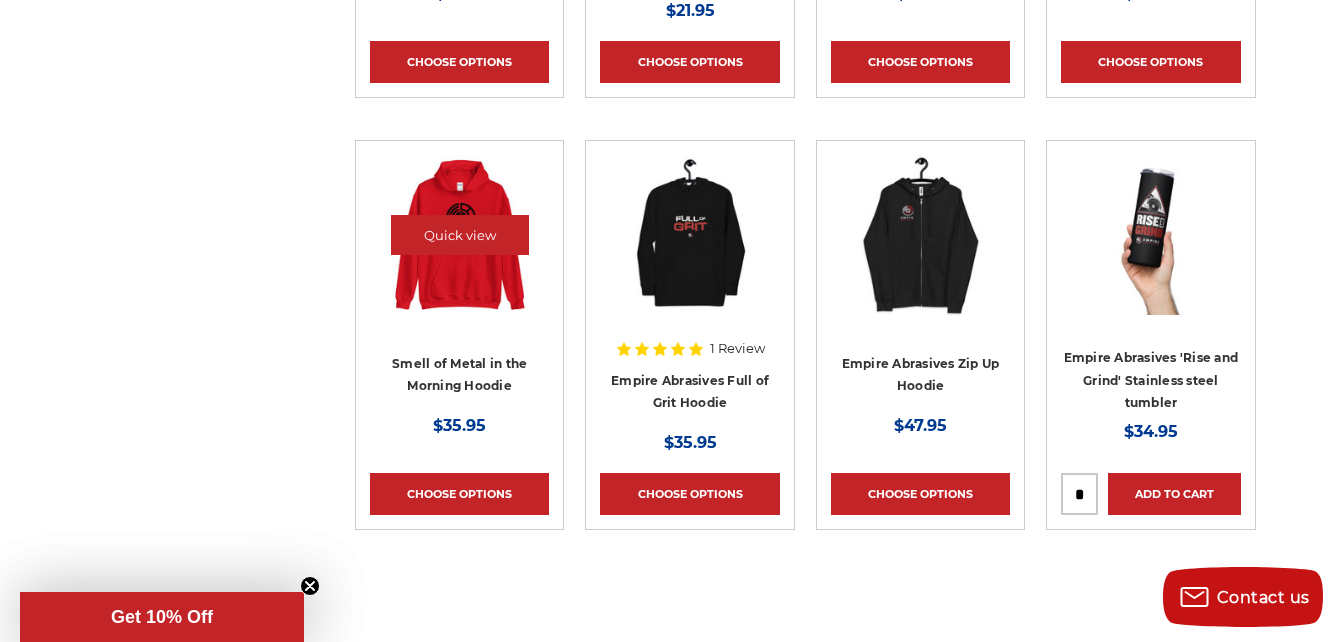 click at bounding box center [460, 235] 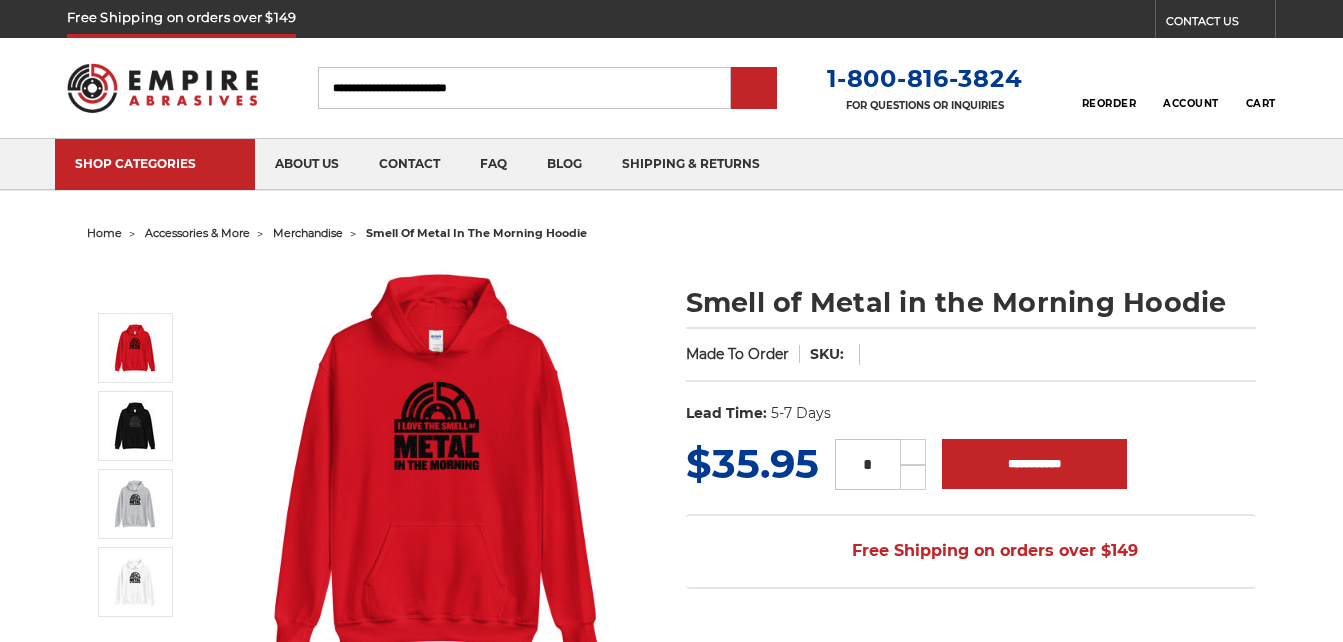 scroll, scrollTop: 0, scrollLeft: 0, axis: both 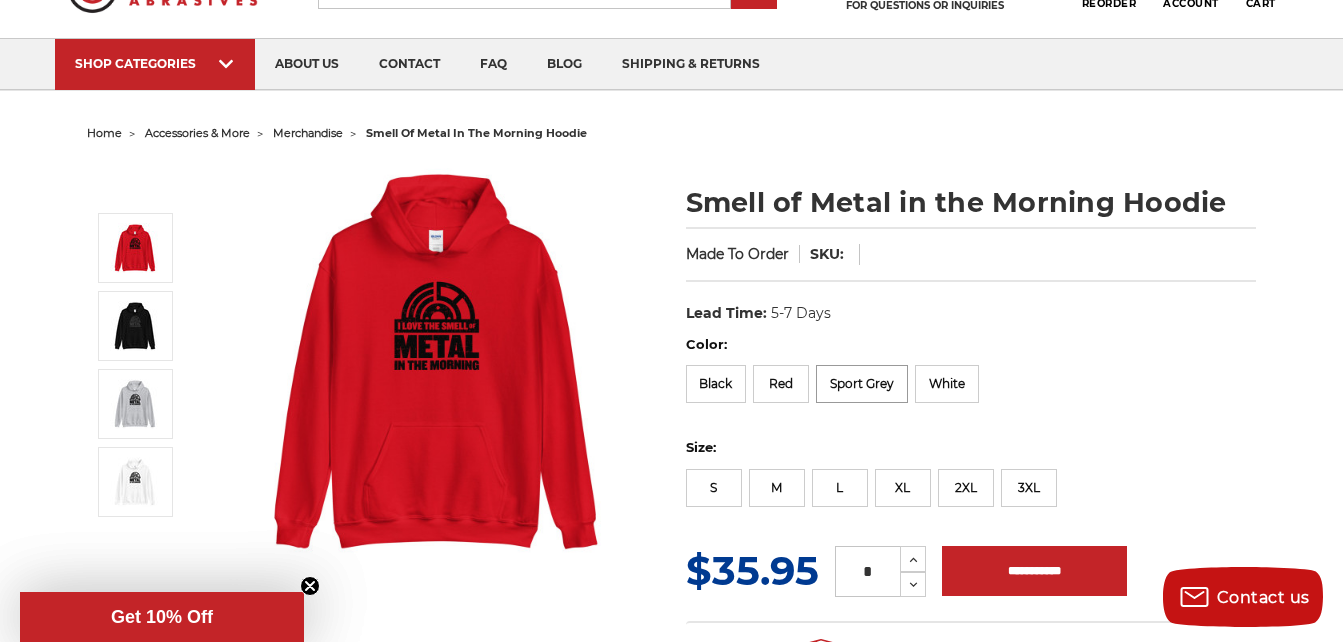 click on "Sport Grey" at bounding box center [862, 384] 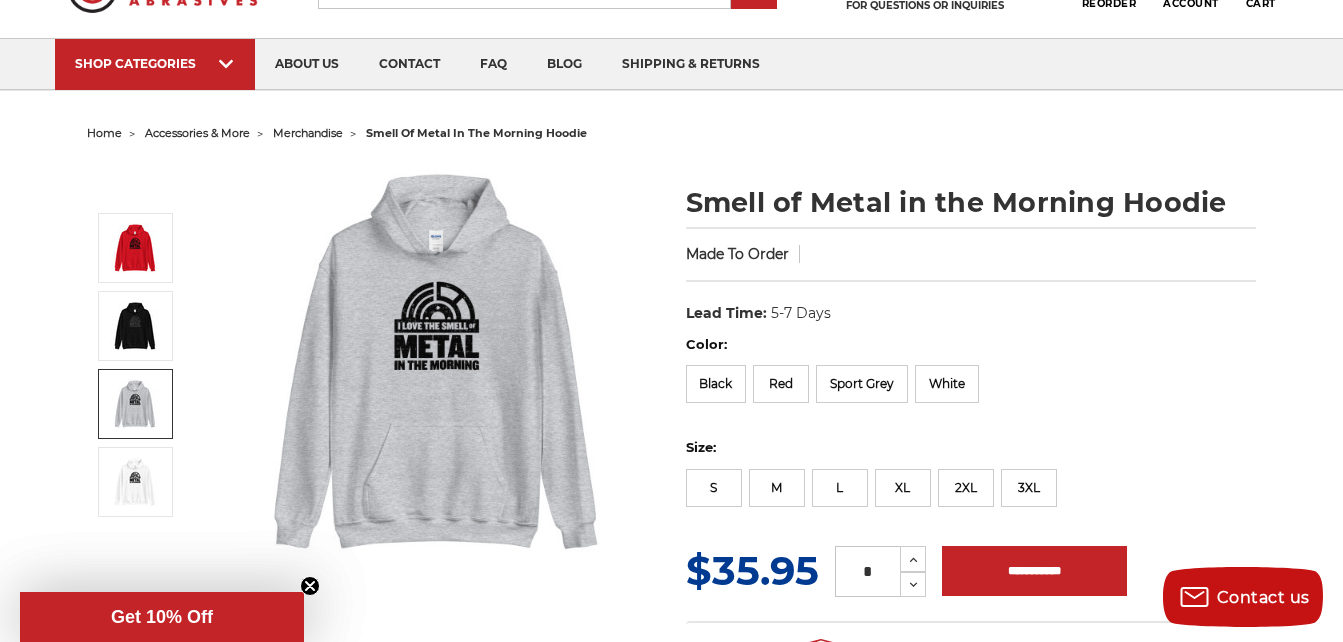 click at bounding box center [135, 404] 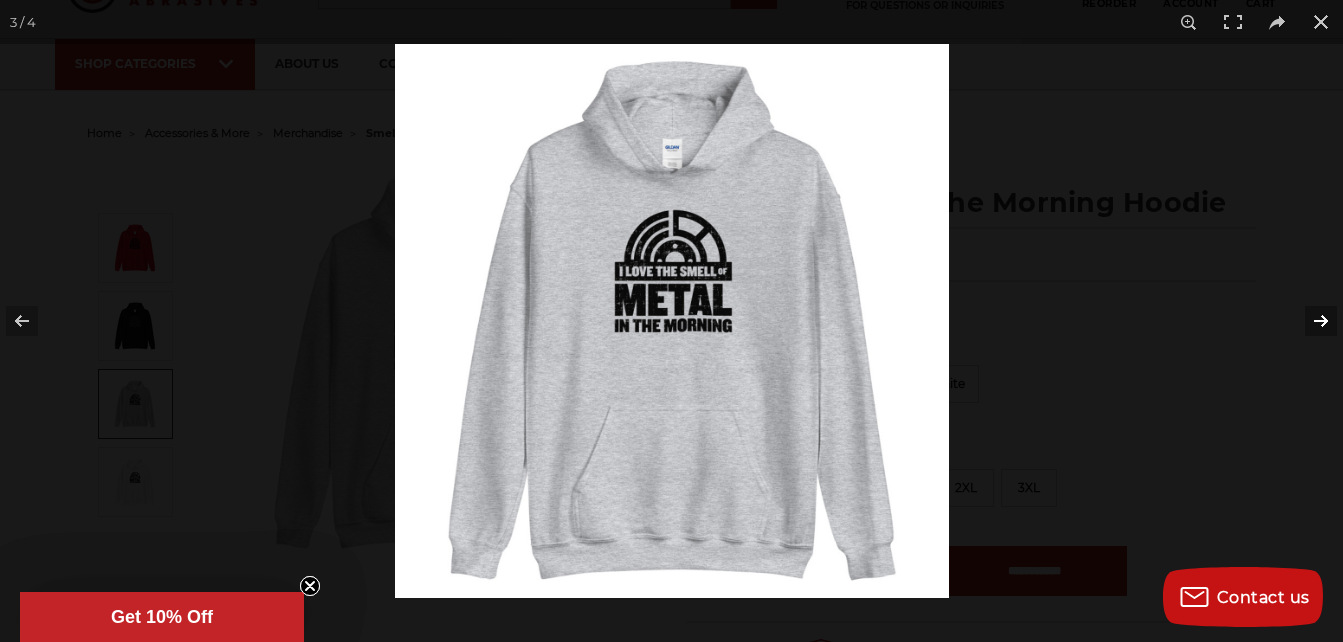 click at bounding box center [1308, 321] 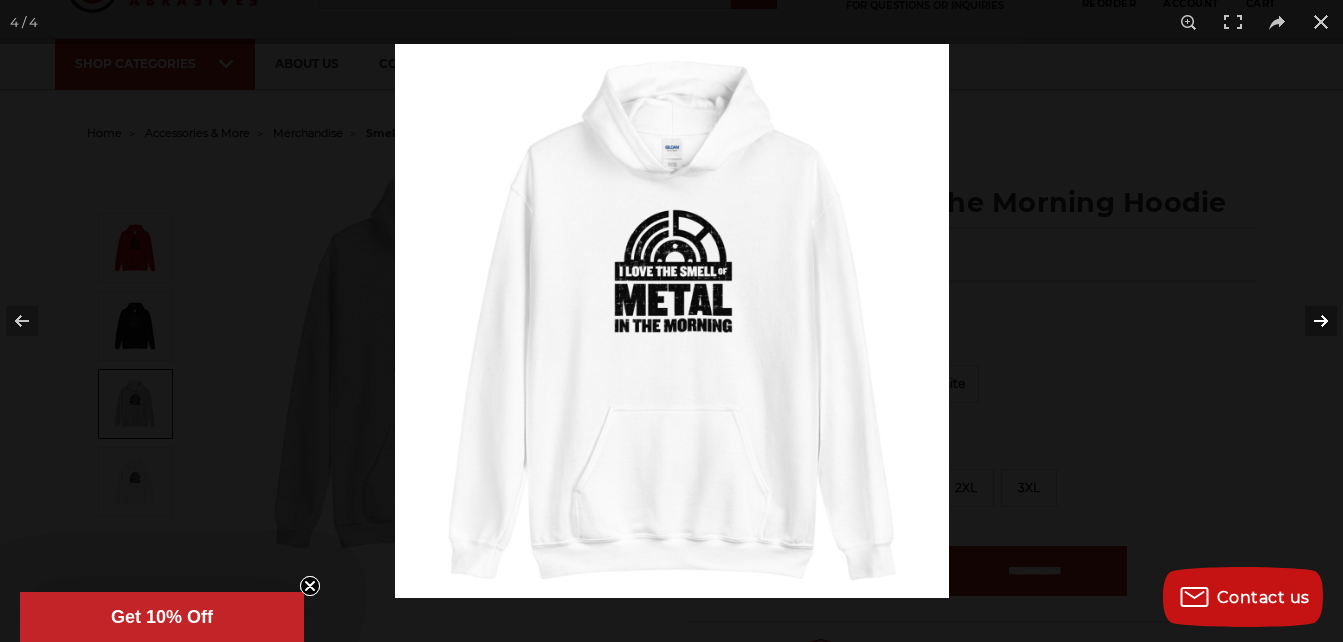 click at bounding box center (1308, 321) 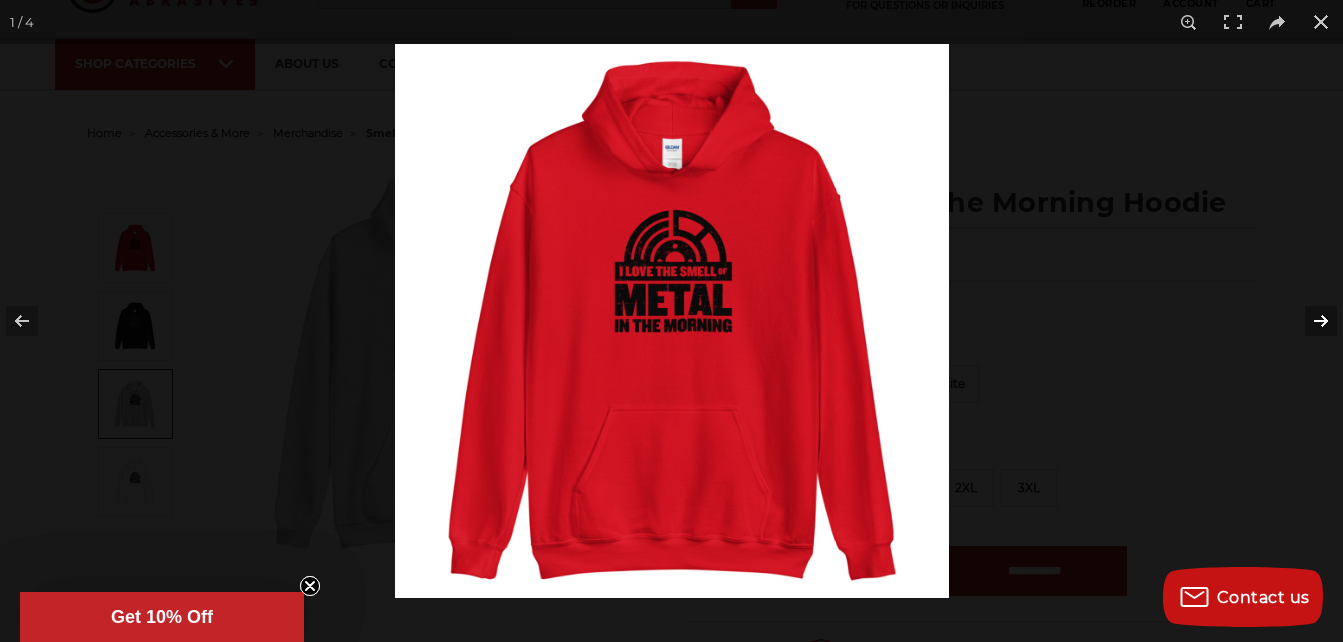 click at bounding box center [1308, 321] 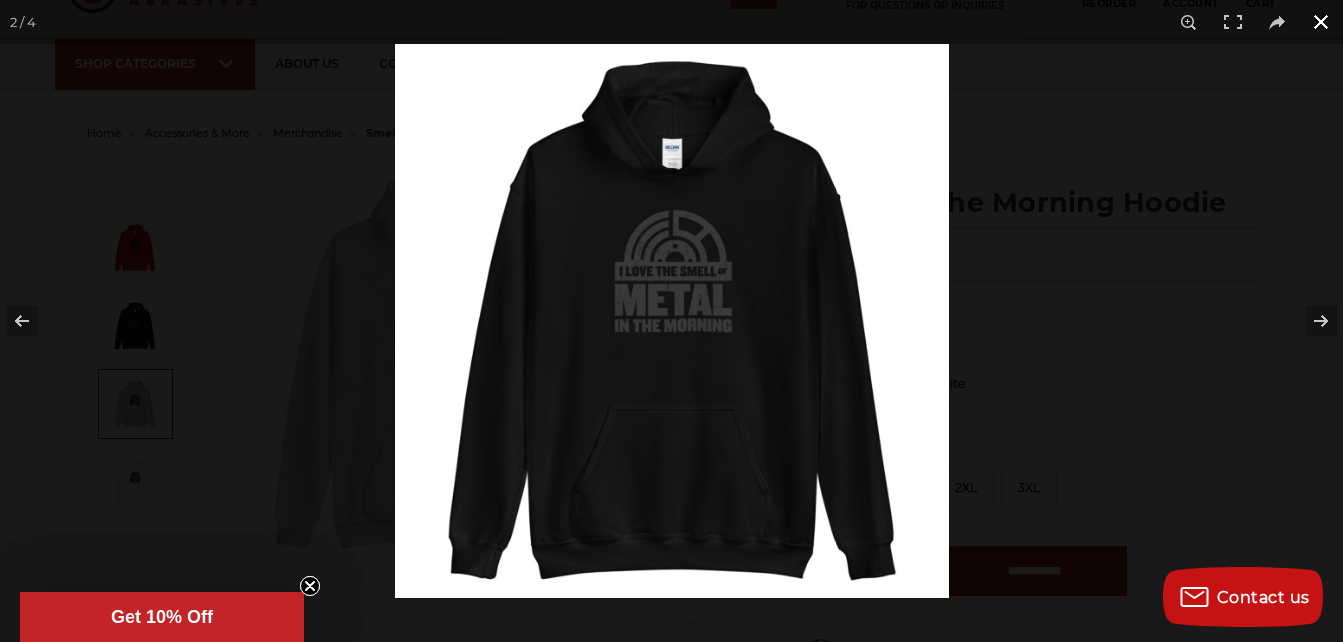 click at bounding box center (1321, 22) 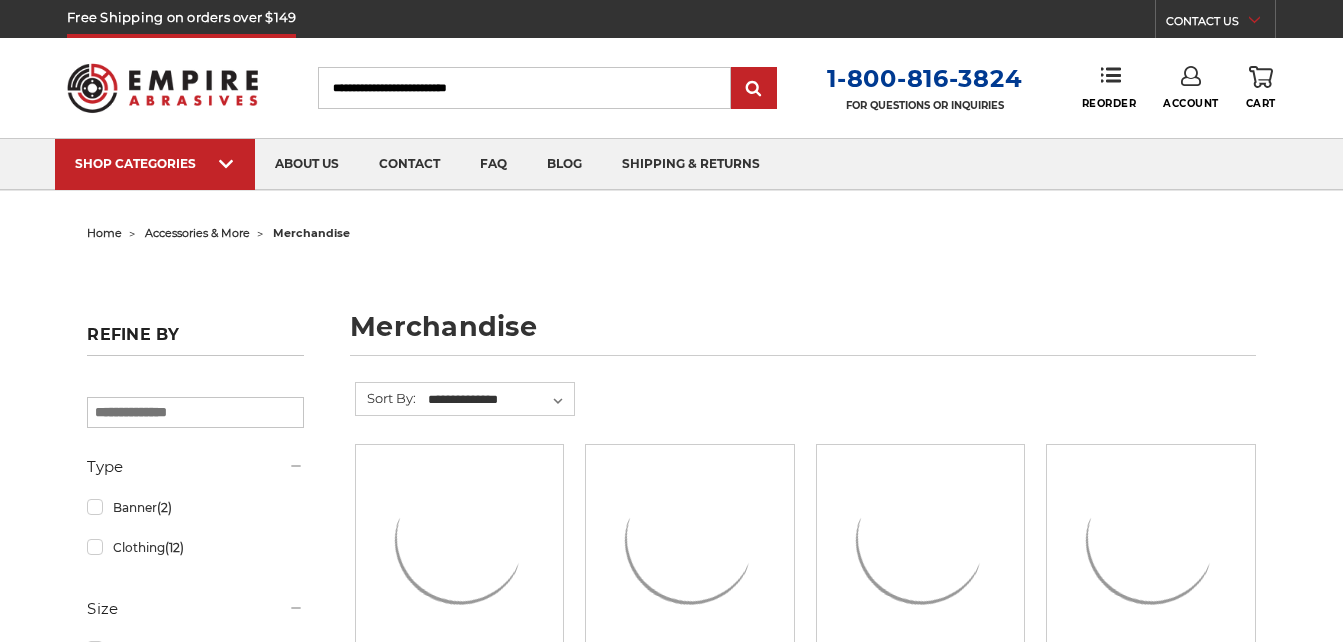 scroll, scrollTop: 1600, scrollLeft: 0, axis: vertical 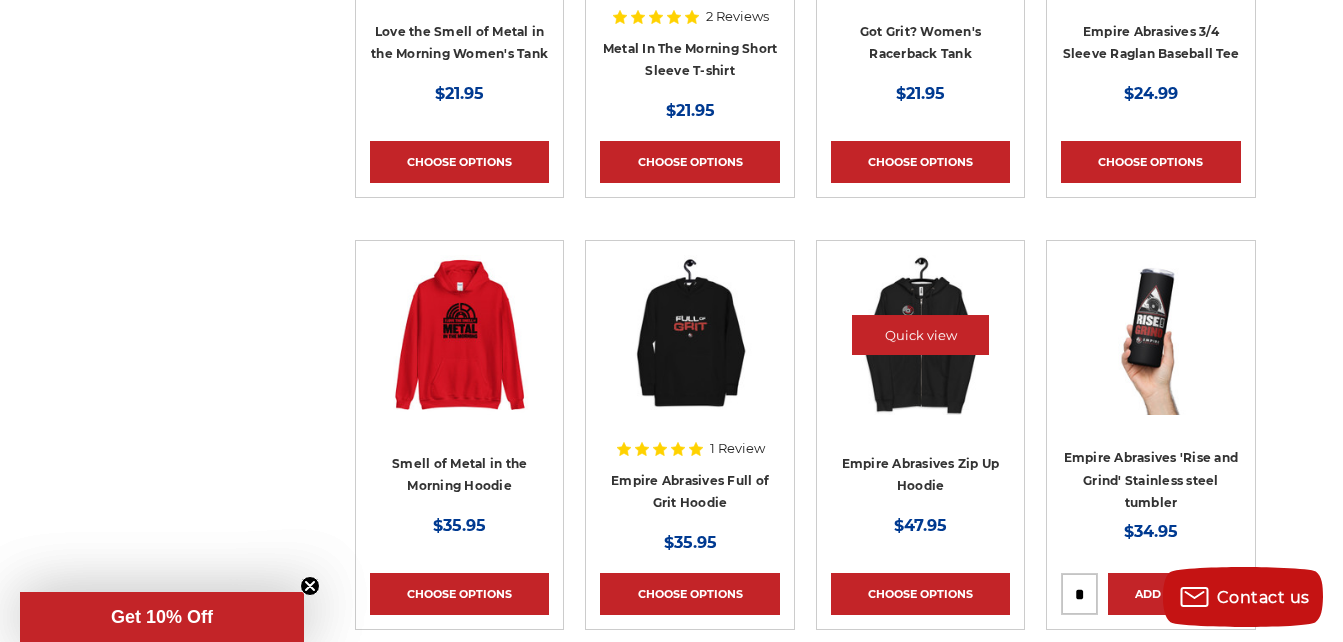 click at bounding box center (921, 335) 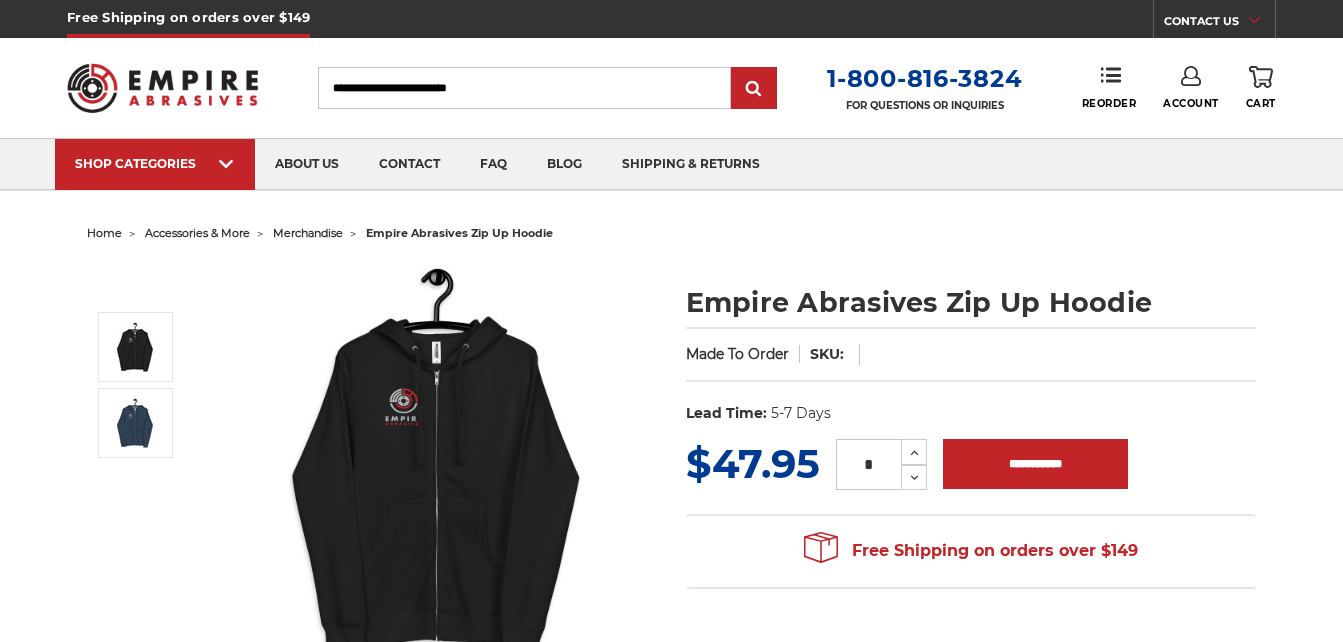 scroll, scrollTop: 0, scrollLeft: 0, axis: both 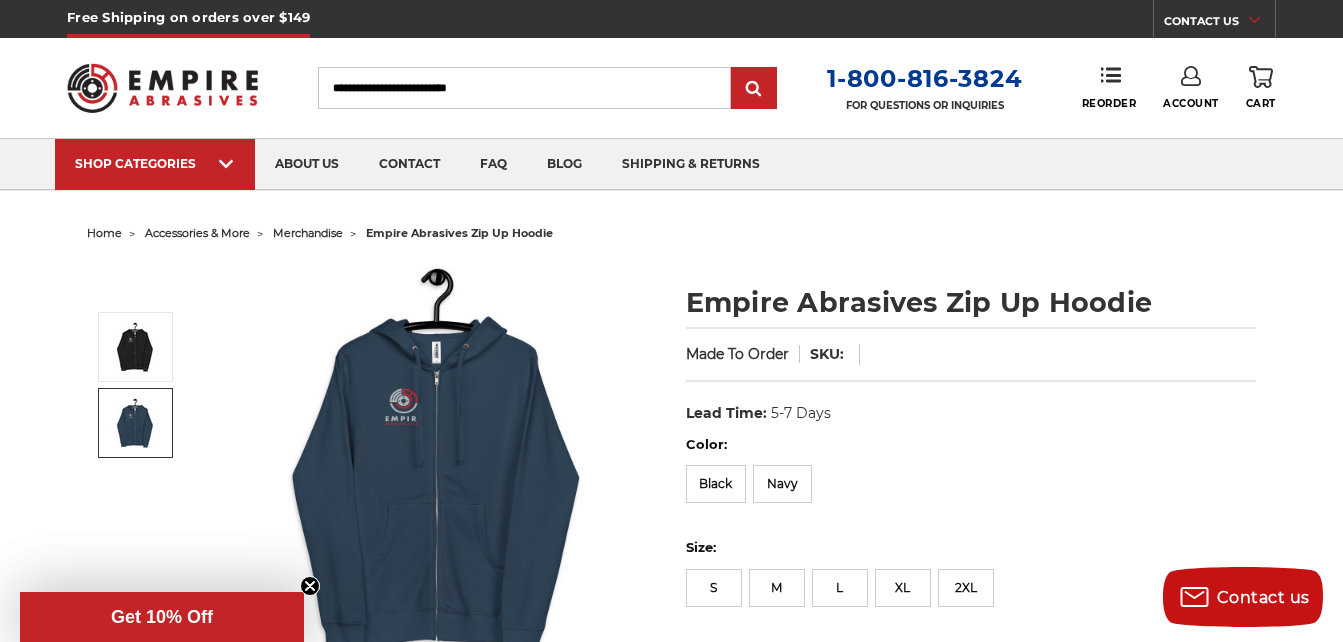 click at bounding box center (135, 423) 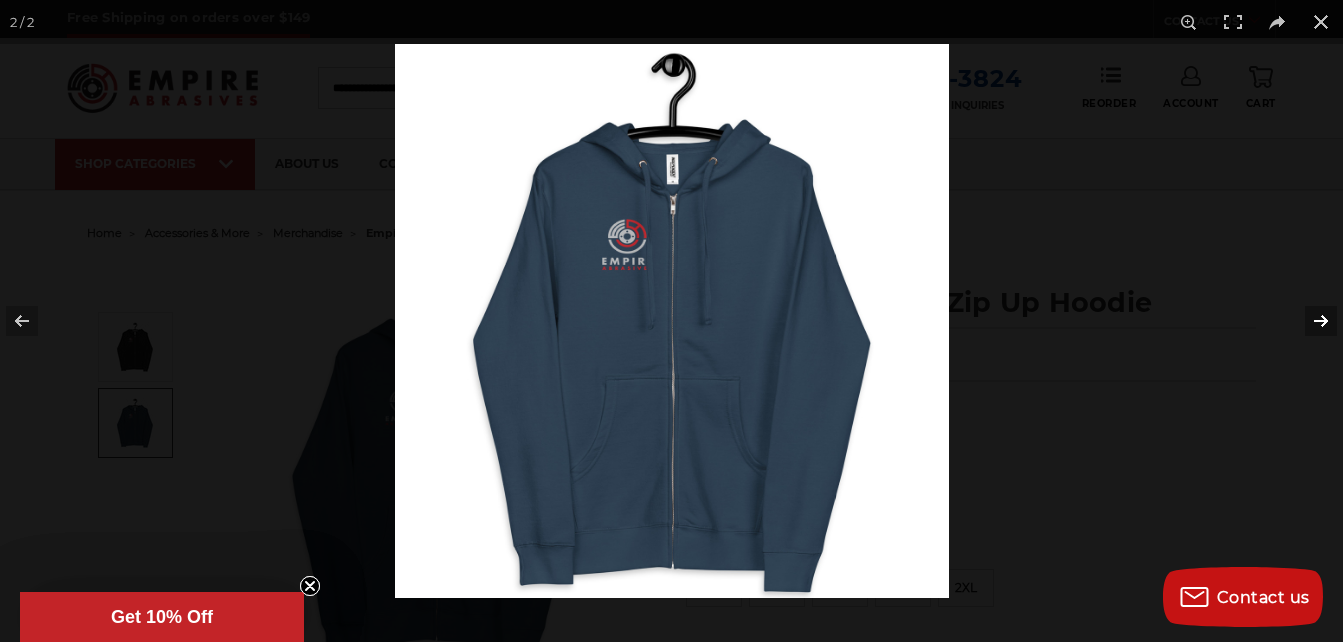 click at bounding box center [1308, 321] 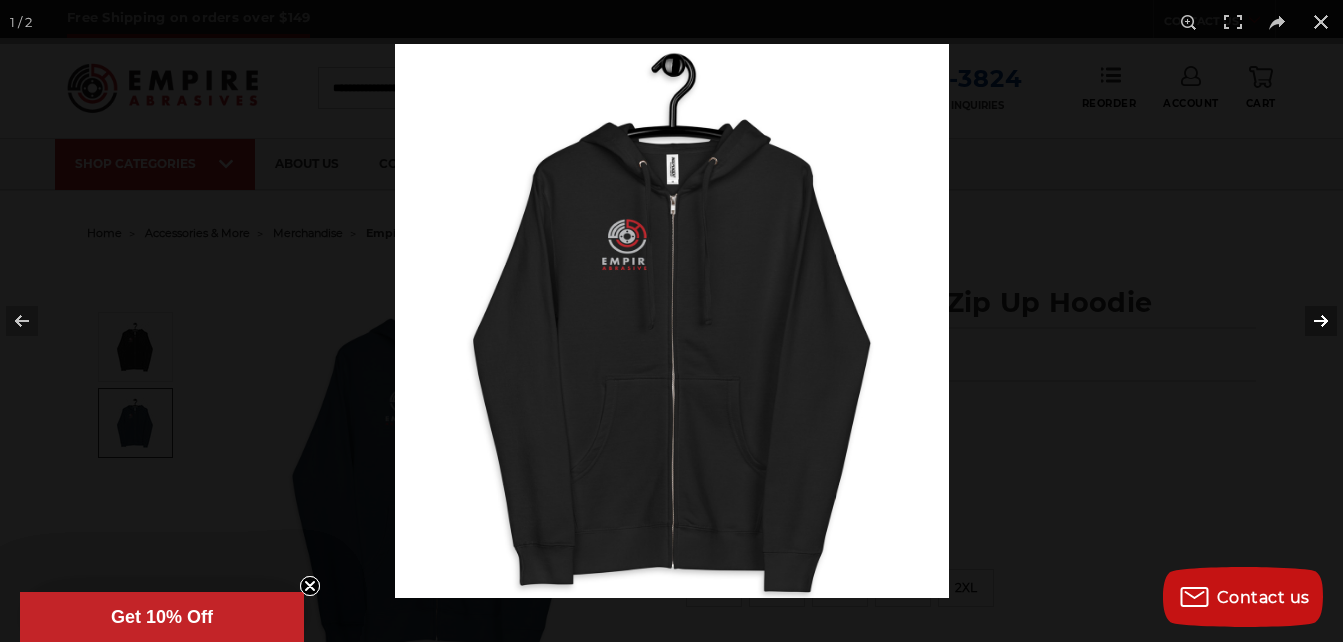 click at bounding box center [1308, 321] 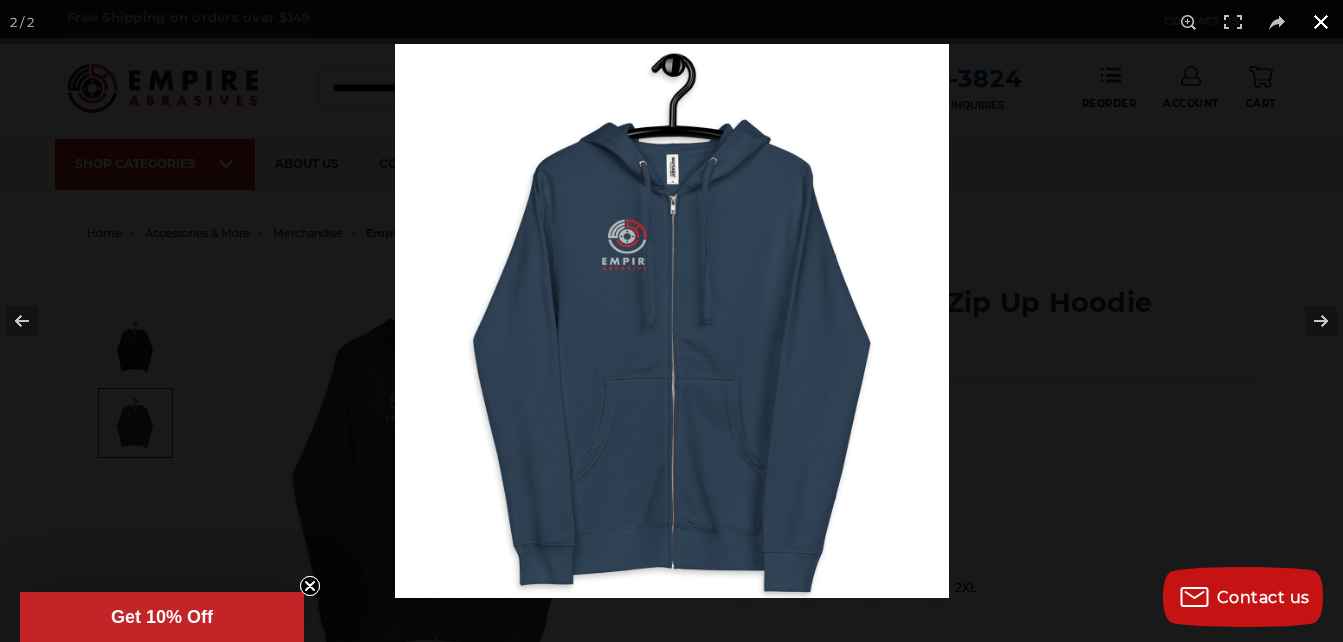 click at bounding box center [1321, 22] 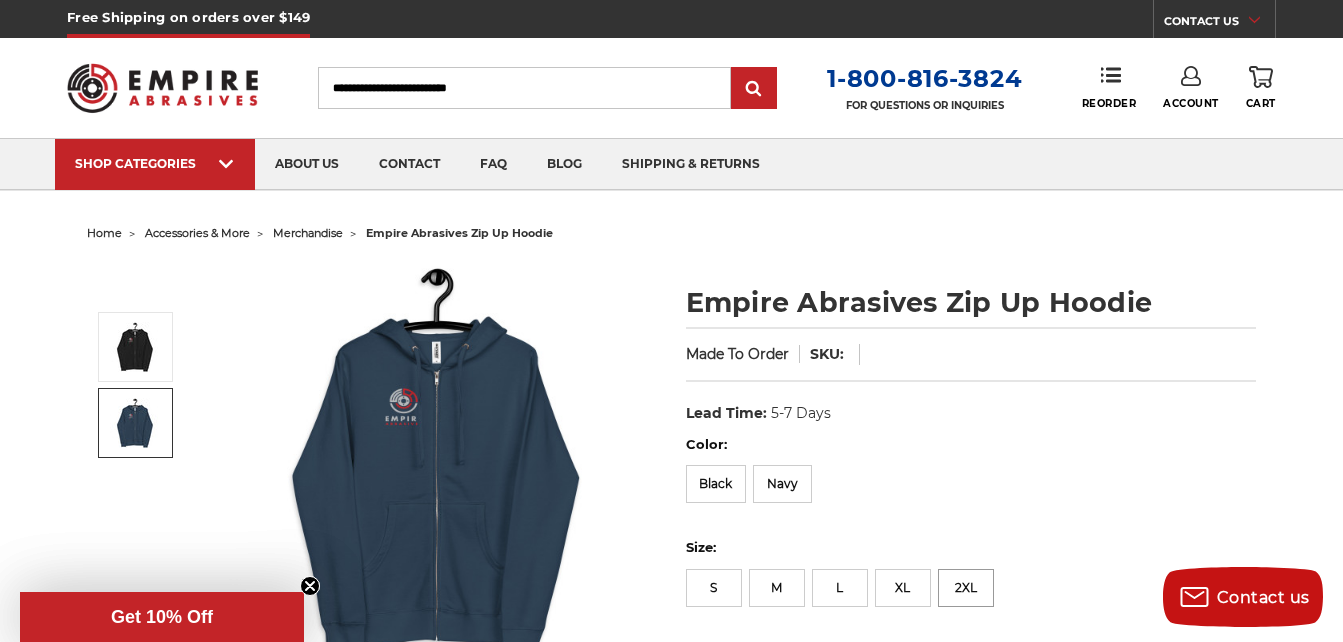 click on "2XL" at bounding box center (966, 588) 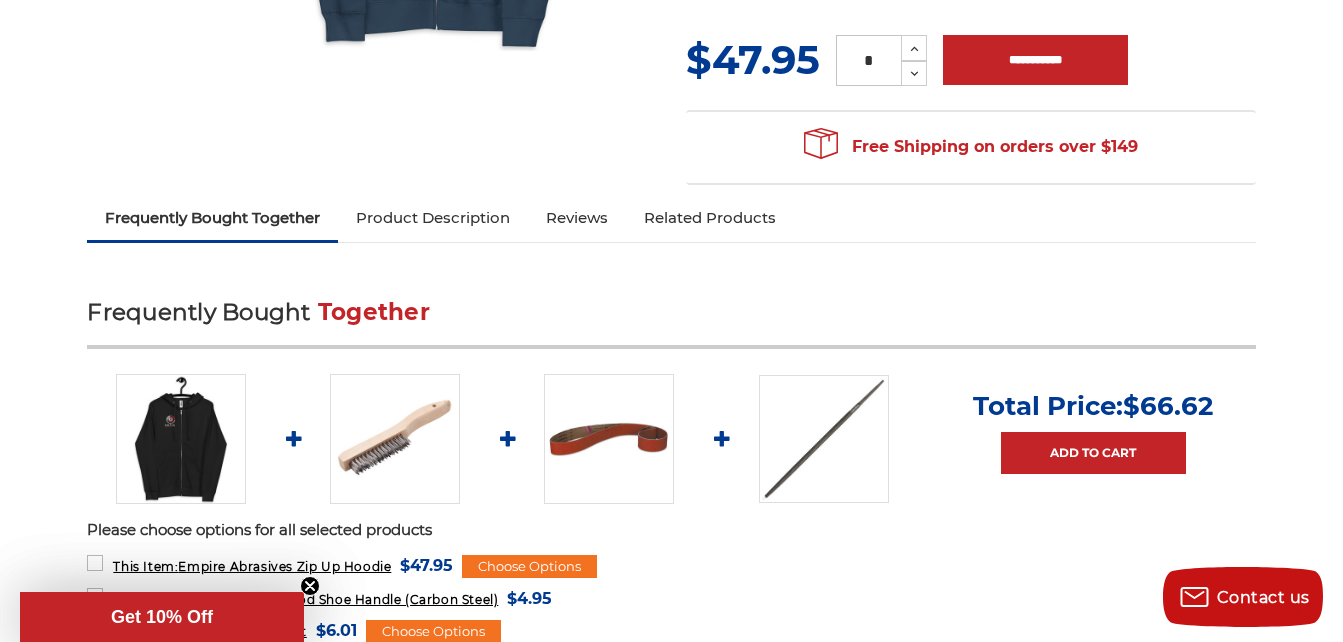 scroll, scrollTop: 700, scrollLeft: 0, axis: vertical 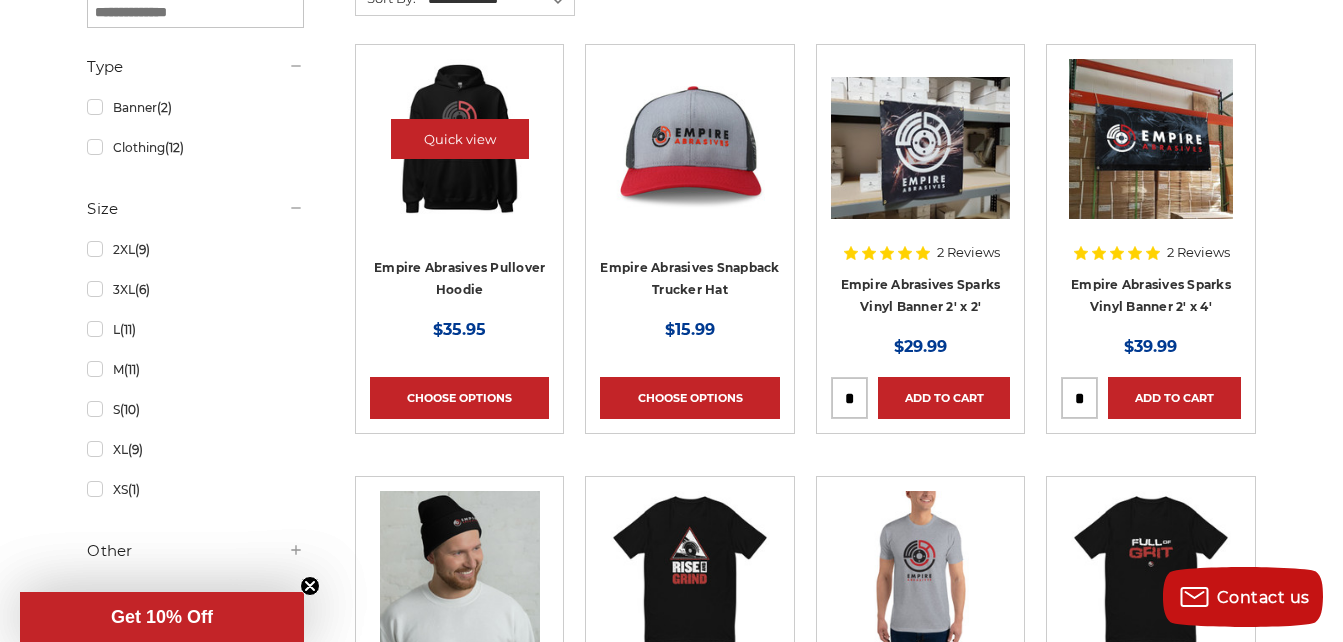 click at bounding box center (460, 139) 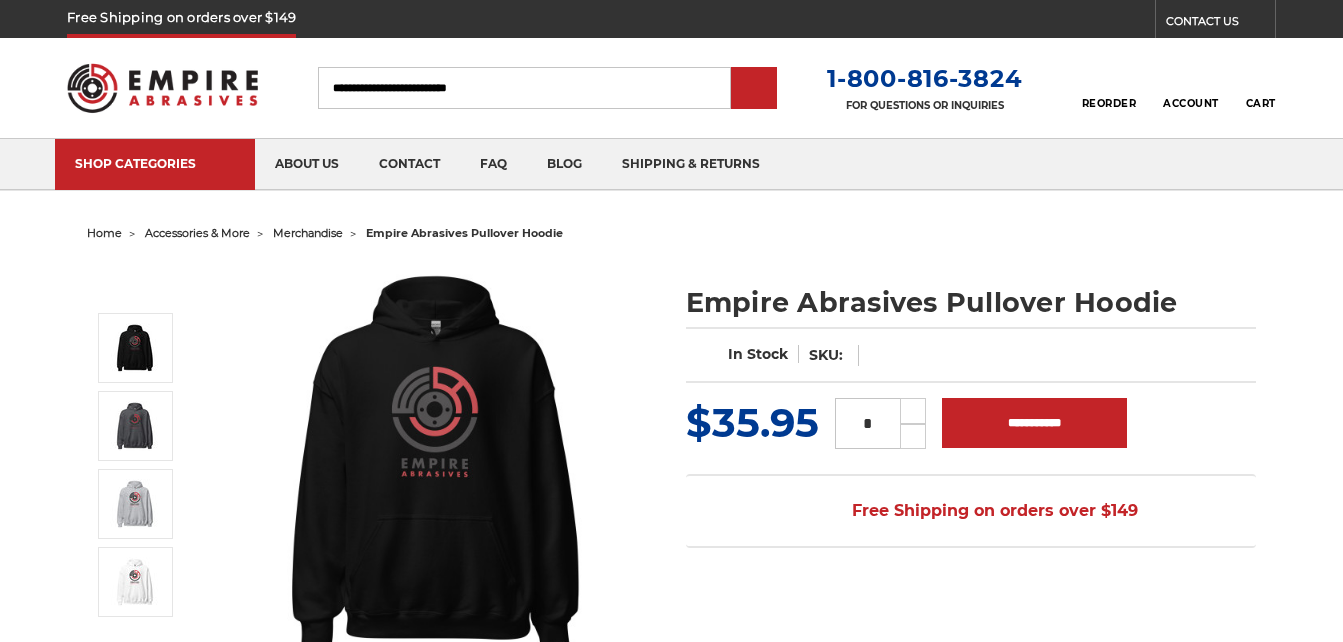 scroll, scrollTop: 0, scrollLeft: 0, axis: both 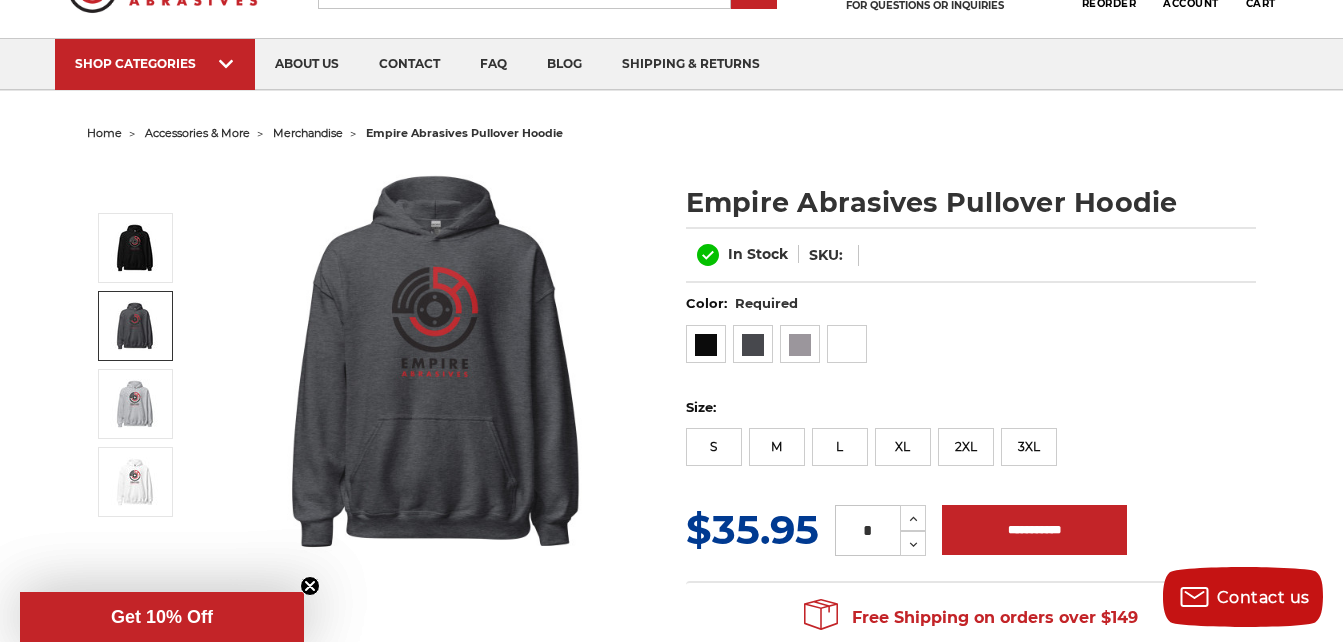 click at bounding box center (135, 326) 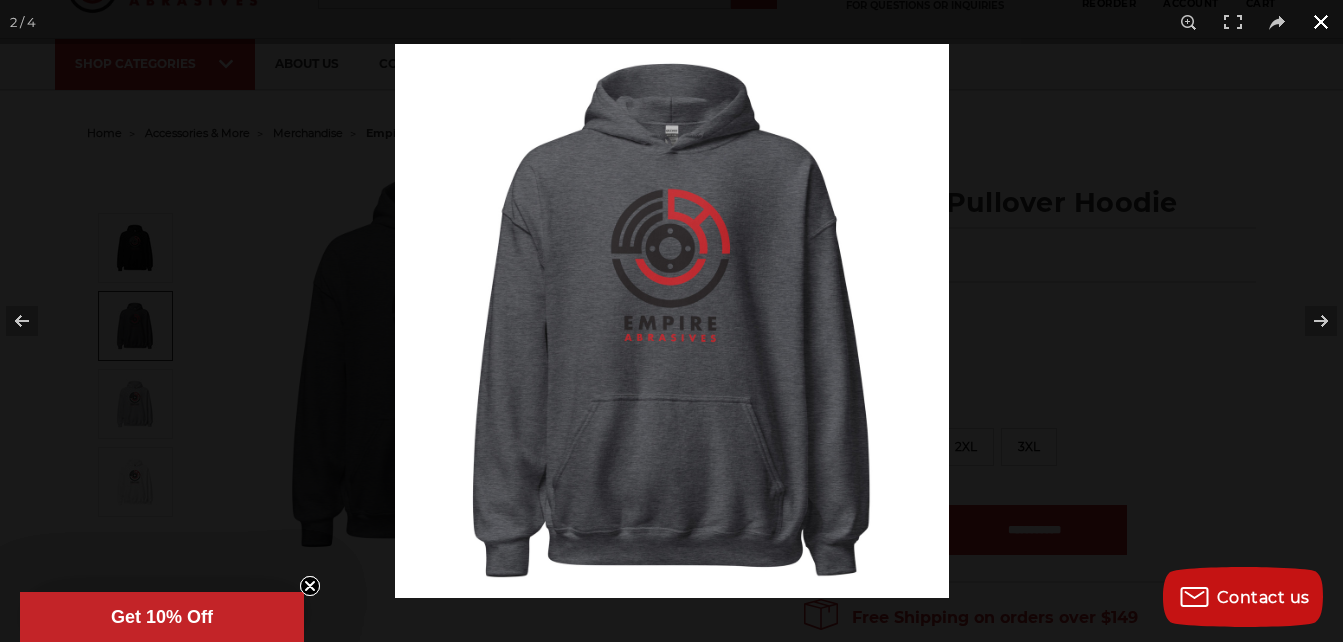 click at bounding box center [1321, 22] 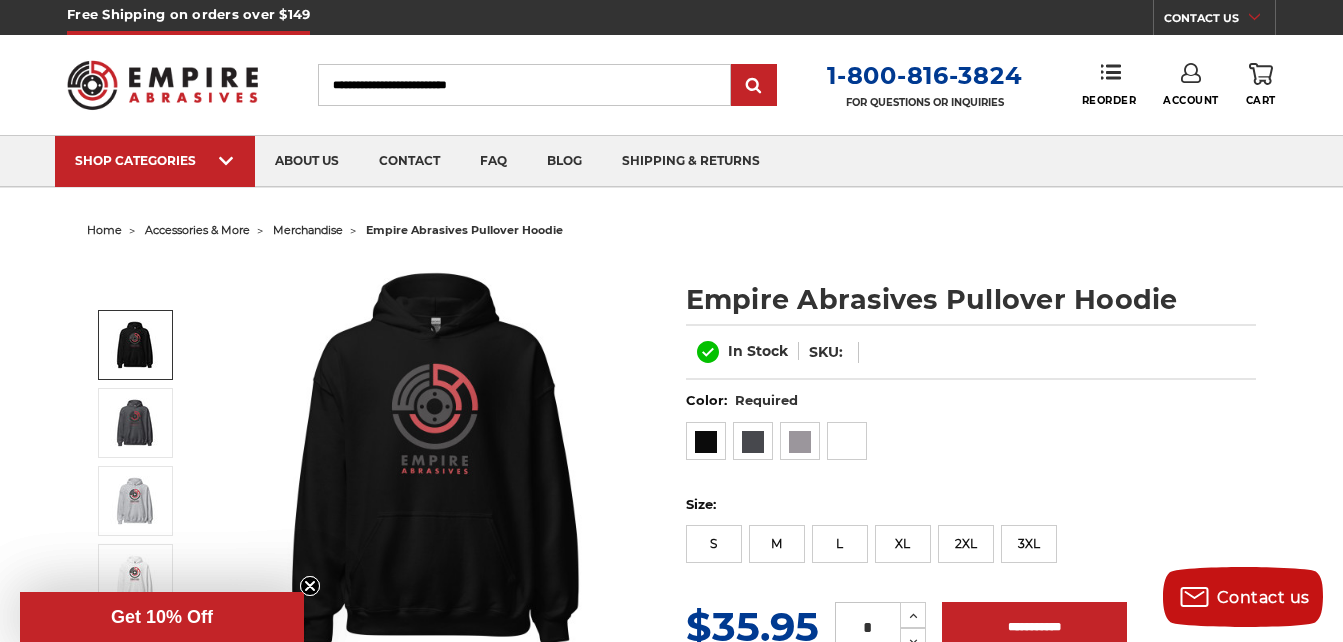 scroll, scrollTop: 0, scrollLeft: 0, axis: both 